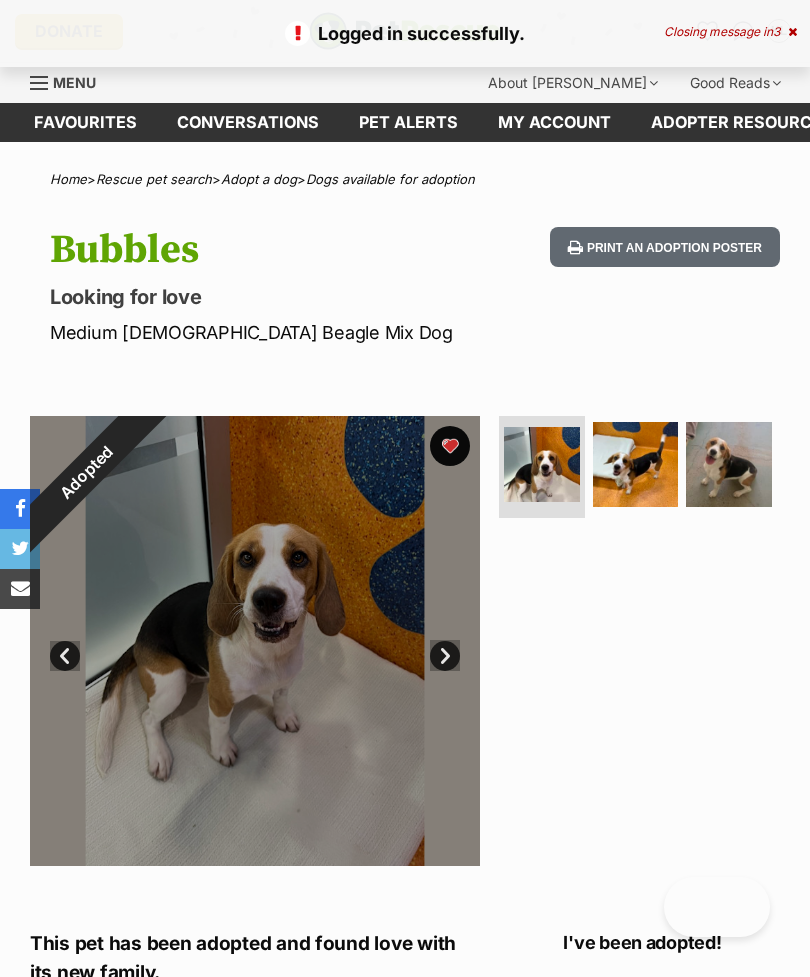 scroll, scrollTop: 0, scrollLeft: 0, axis: both 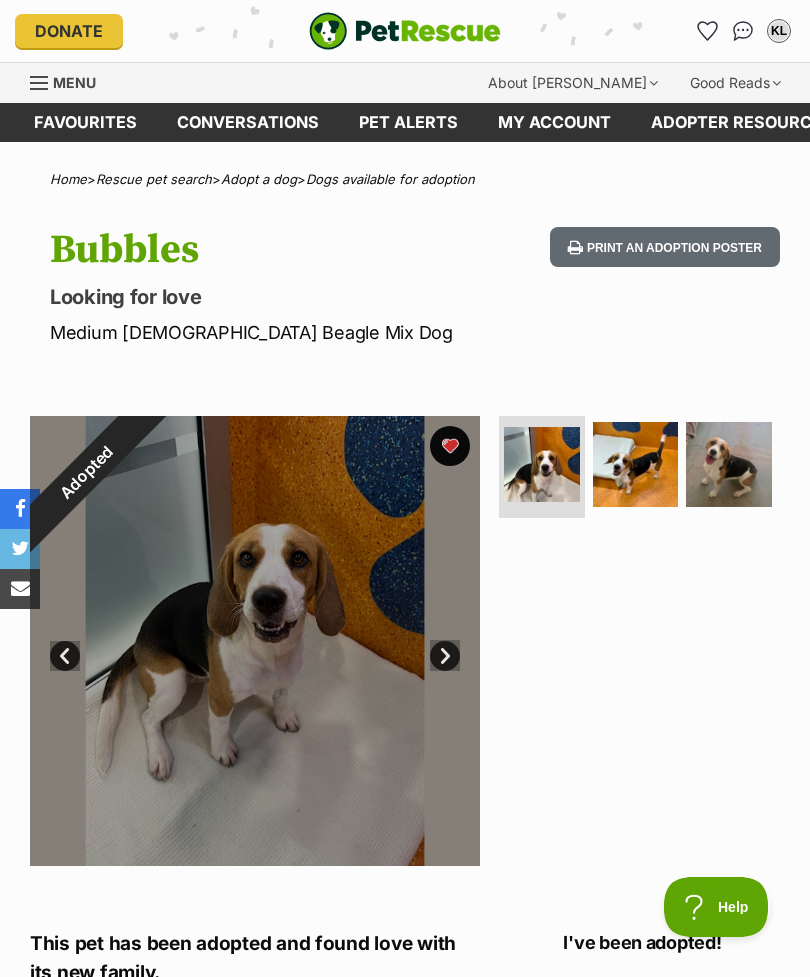 click on "Pet alerts" at bounding box center (408, 122) 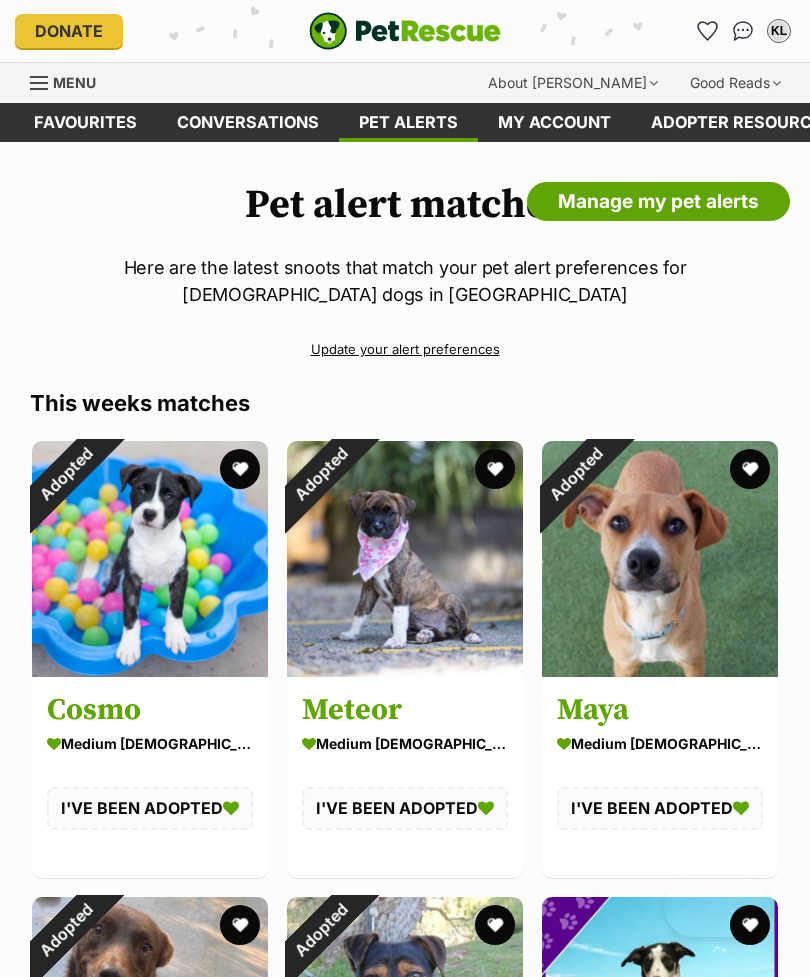 scroll, scrollTop: 0, scrollLeft: 0, axis: both 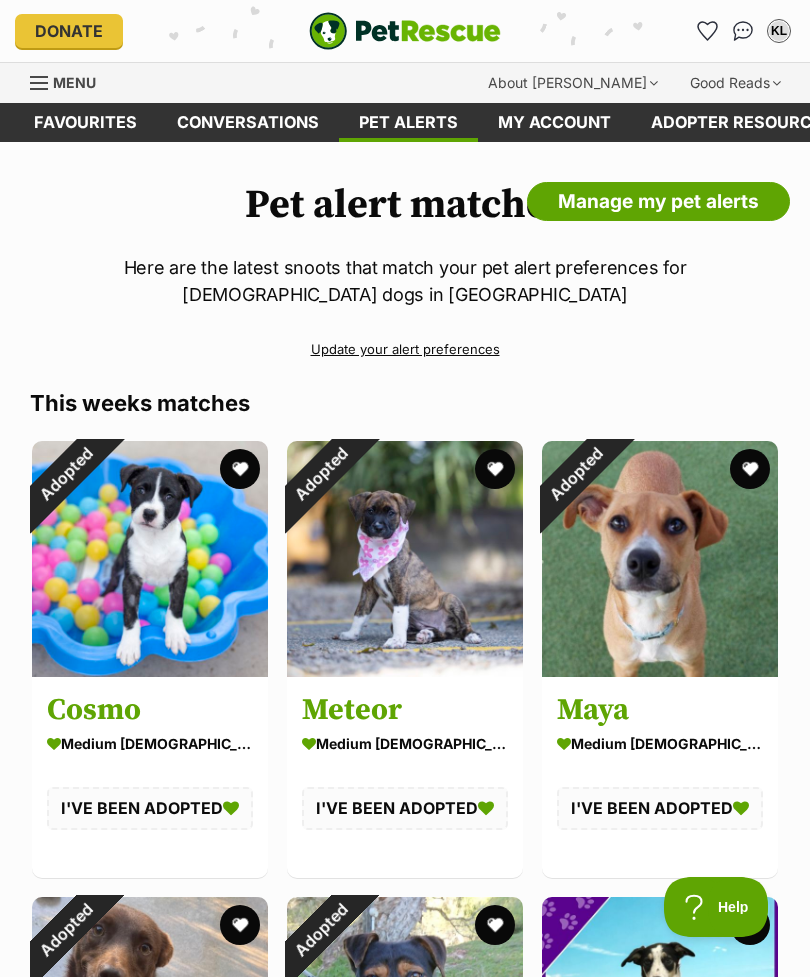 click on "Update your alert preferences" at bounding box center [405, 349] 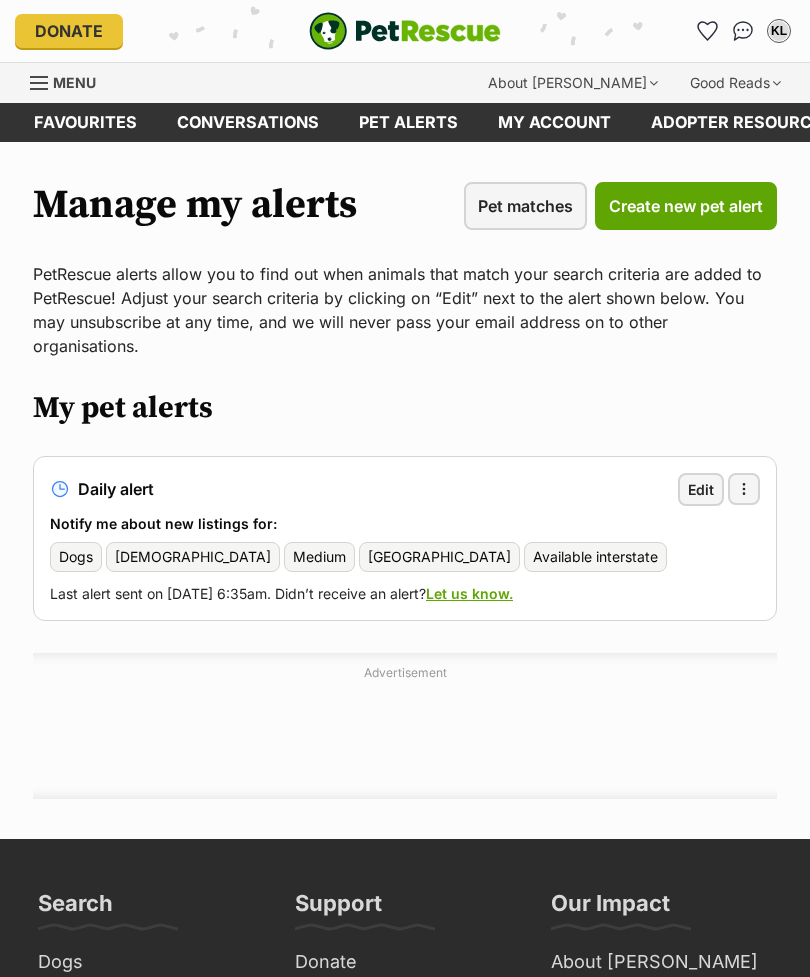 scroll, scrollTop: 0, scrollLeft: 0, axis: both 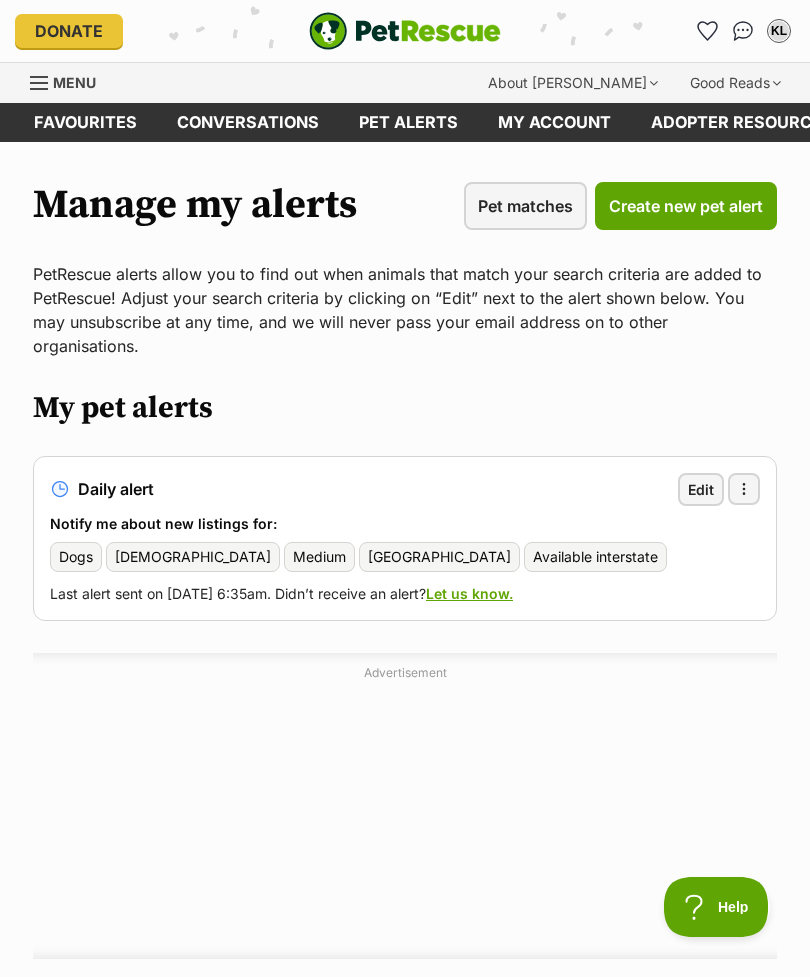 click on "Menu" at bounding box center [74, 82] 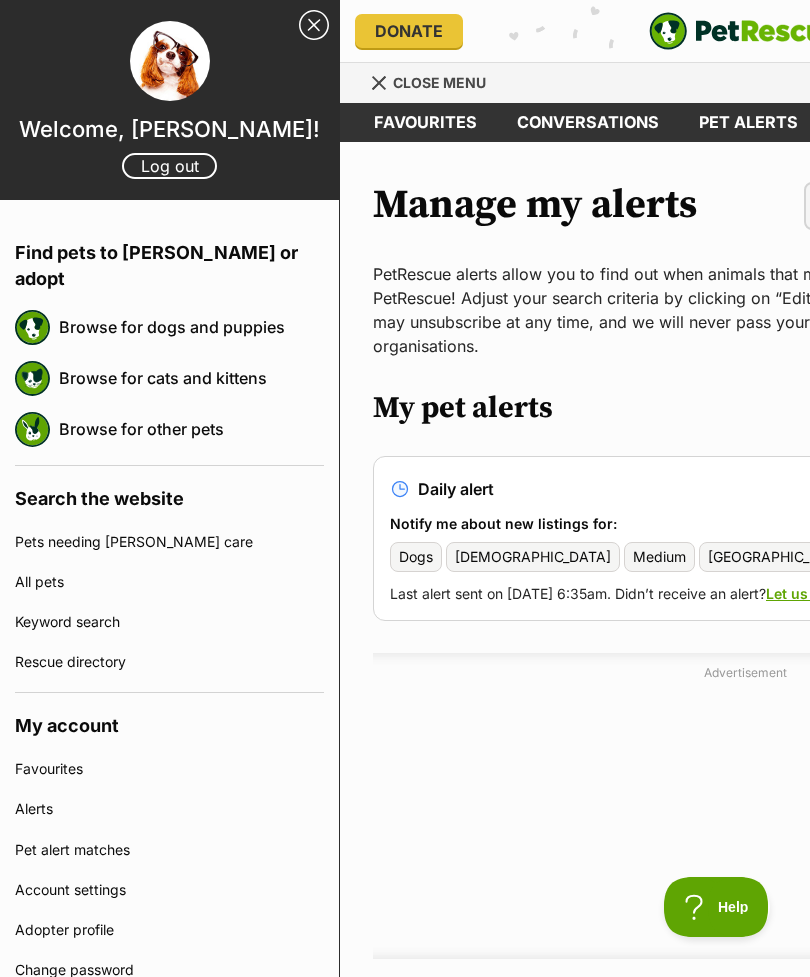 click on "Browse for dogs and puppies" at bounding box center (191, 327) 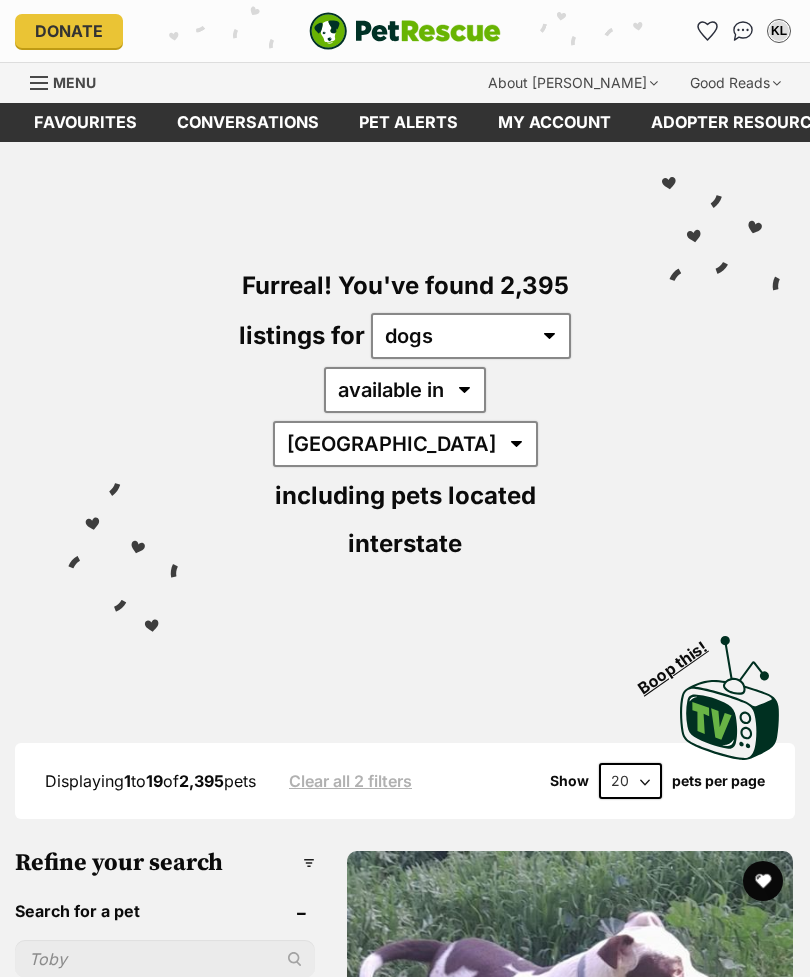 scroll, scrollTop: 0, scrollLeft: 0, axis: both 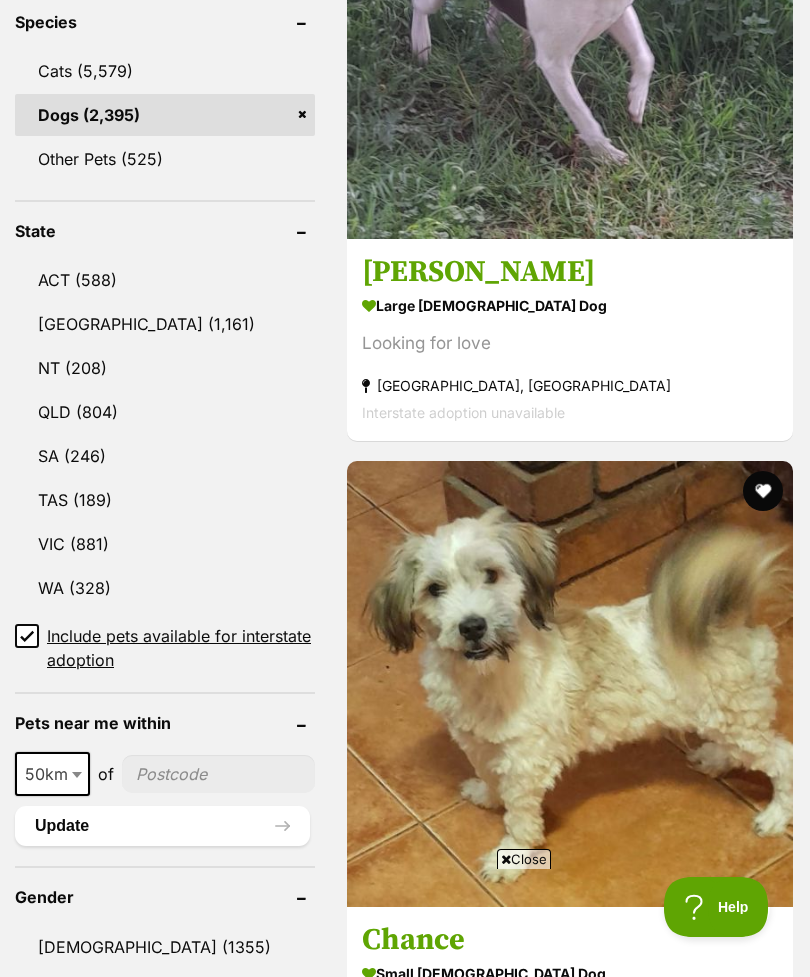 click on "QLD (804)" at bounding box center [165, 412] 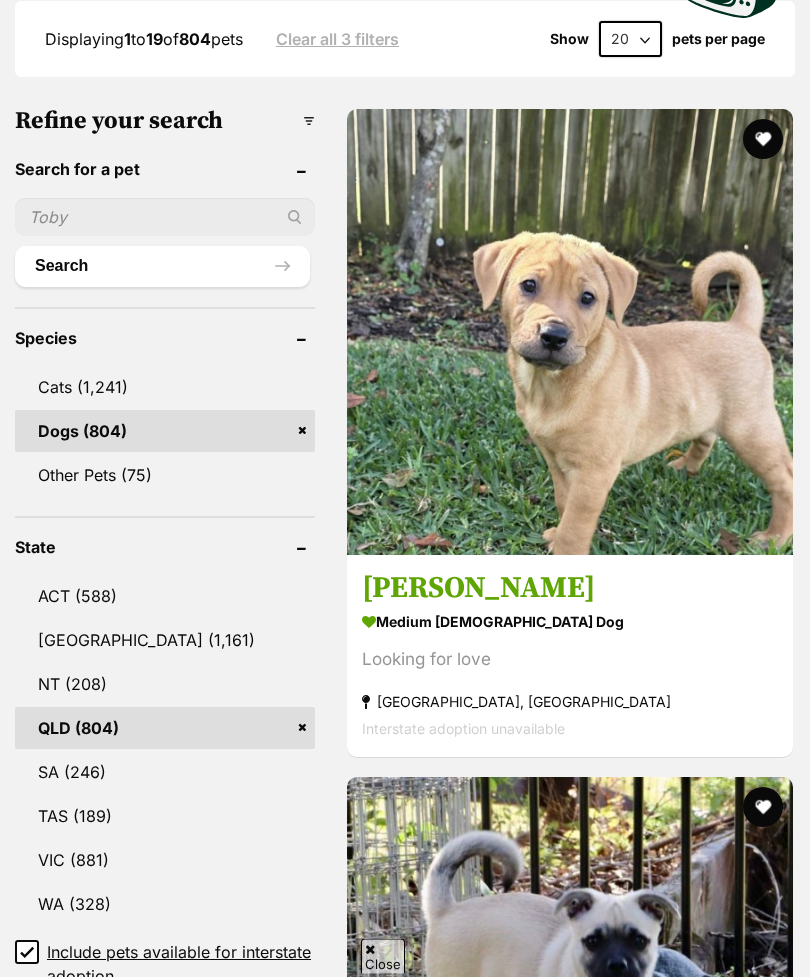 scroll, scrollTop: 778, scrollLeft: 0, axis: vertical 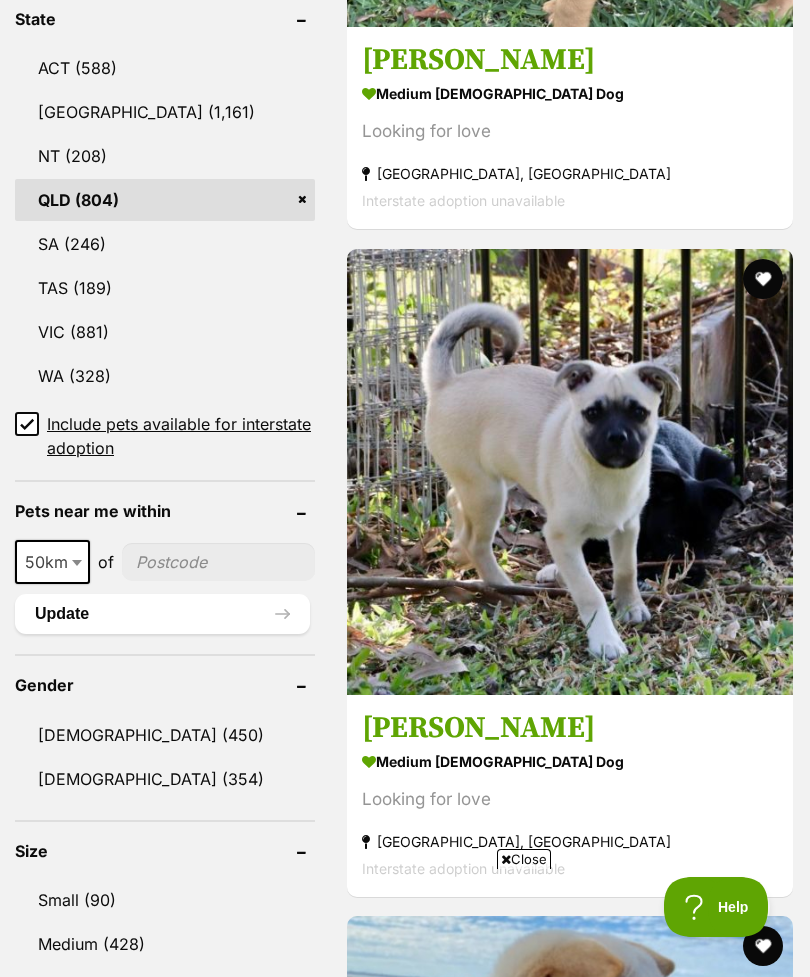 click on "50km" at bounding box center [52, 562] 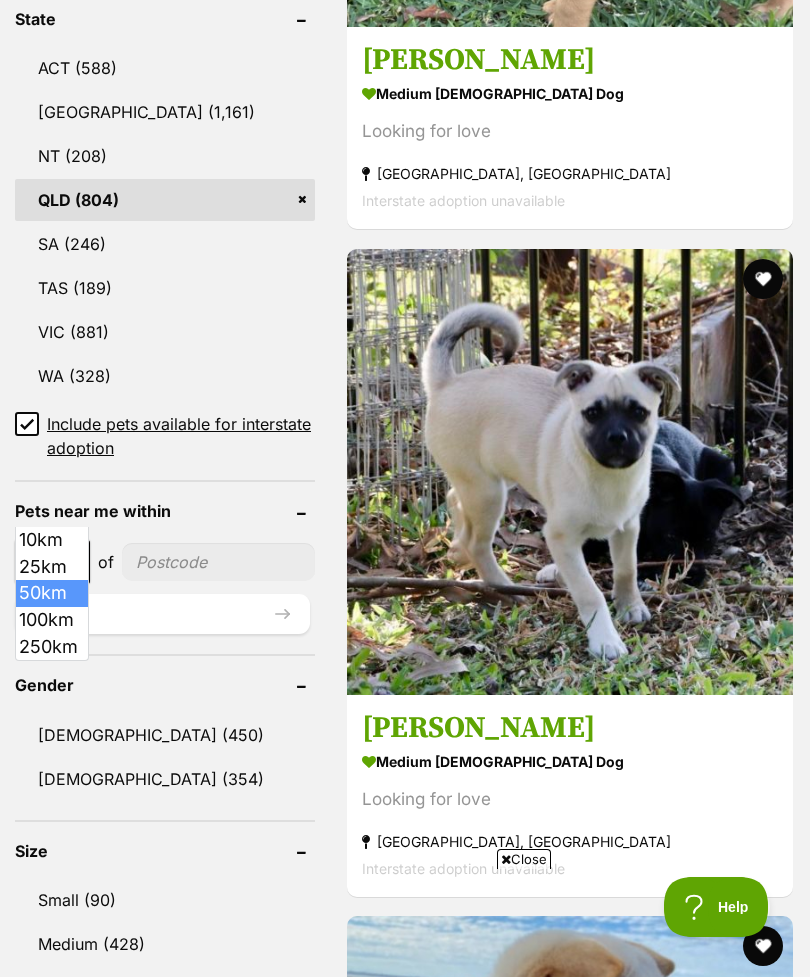 select on "250" 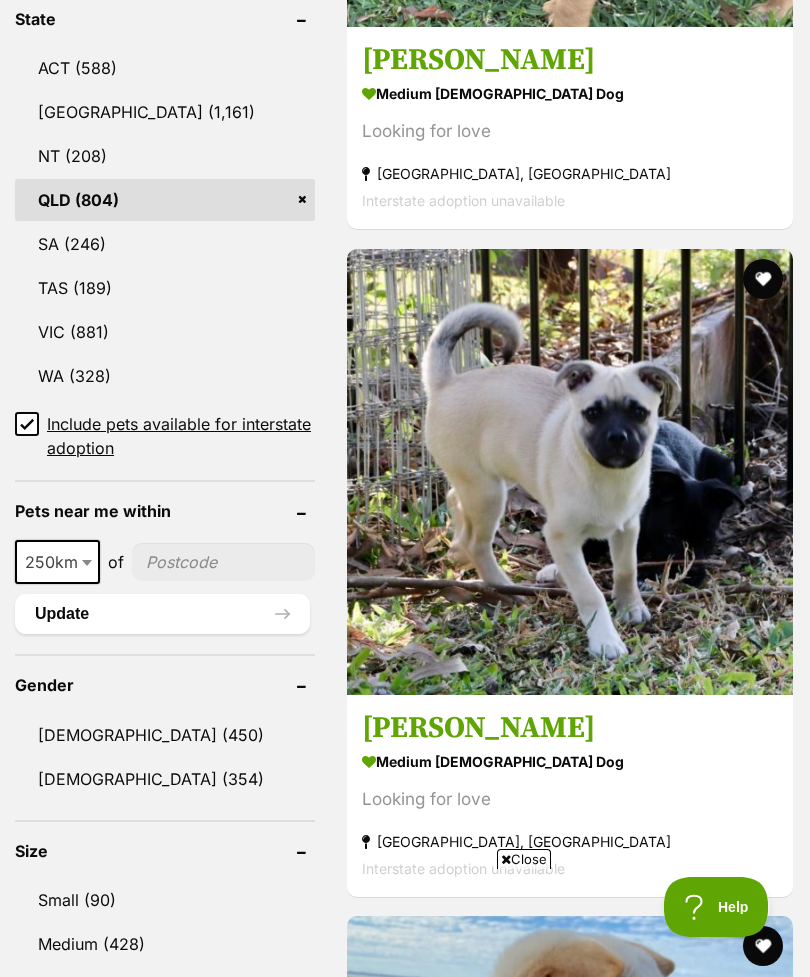 click at bounding box center (223, 562) 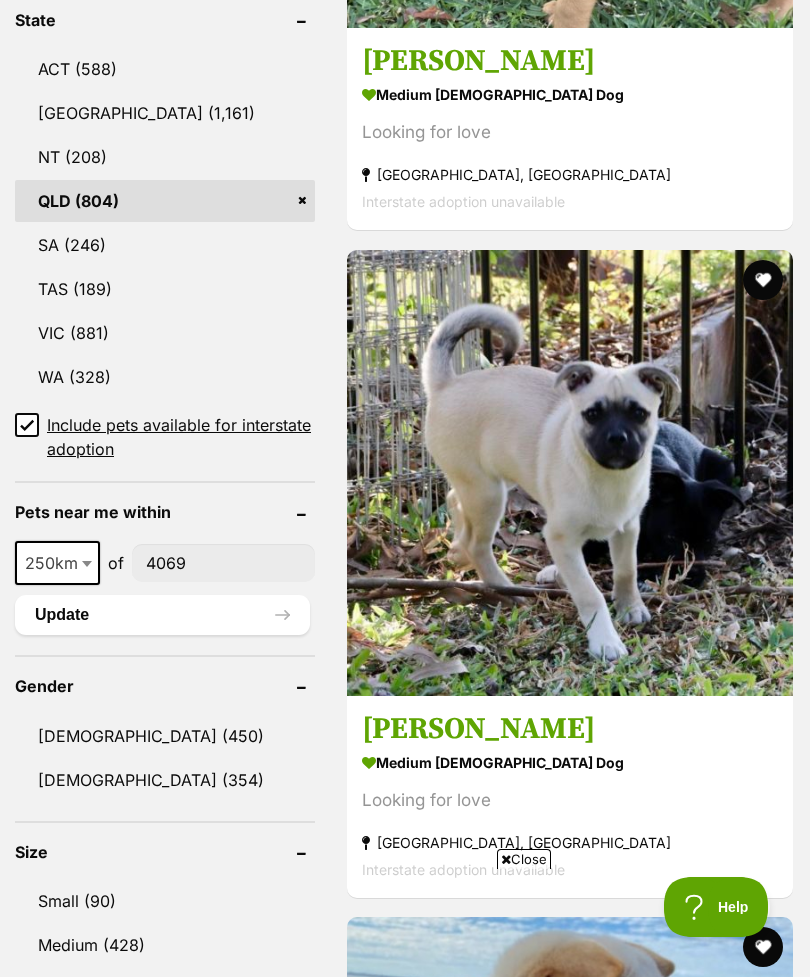 scroll, scrollTop: 0, scrollLeft: 0, axis: both 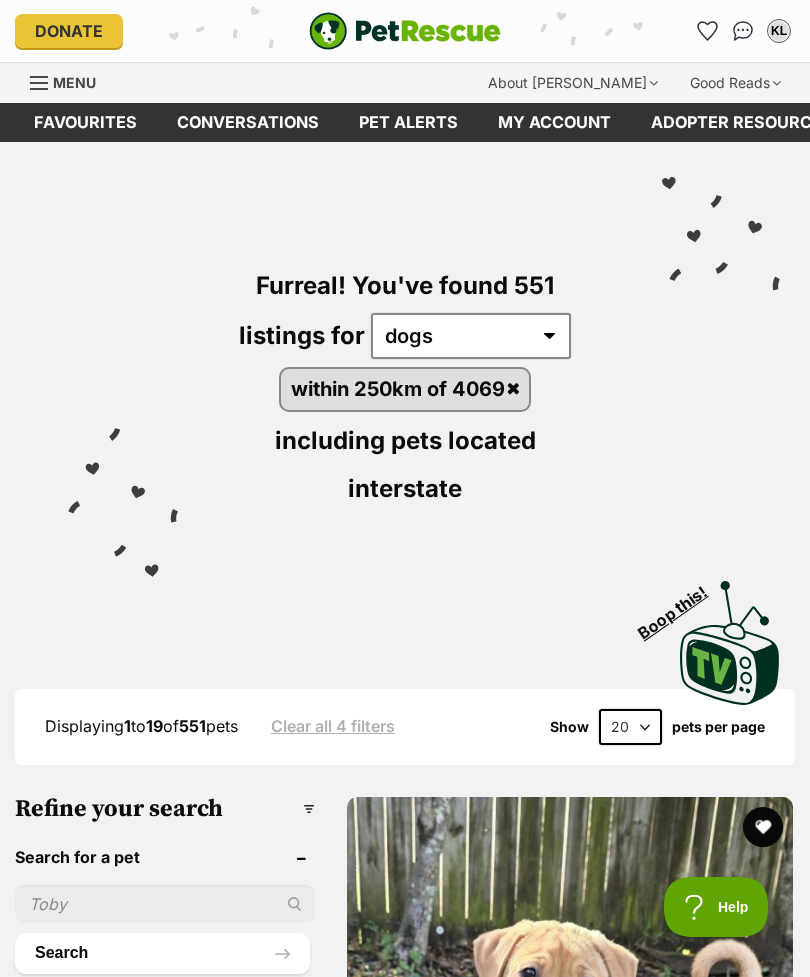 click on "Pet alerts" at bounding box center (408, 122) 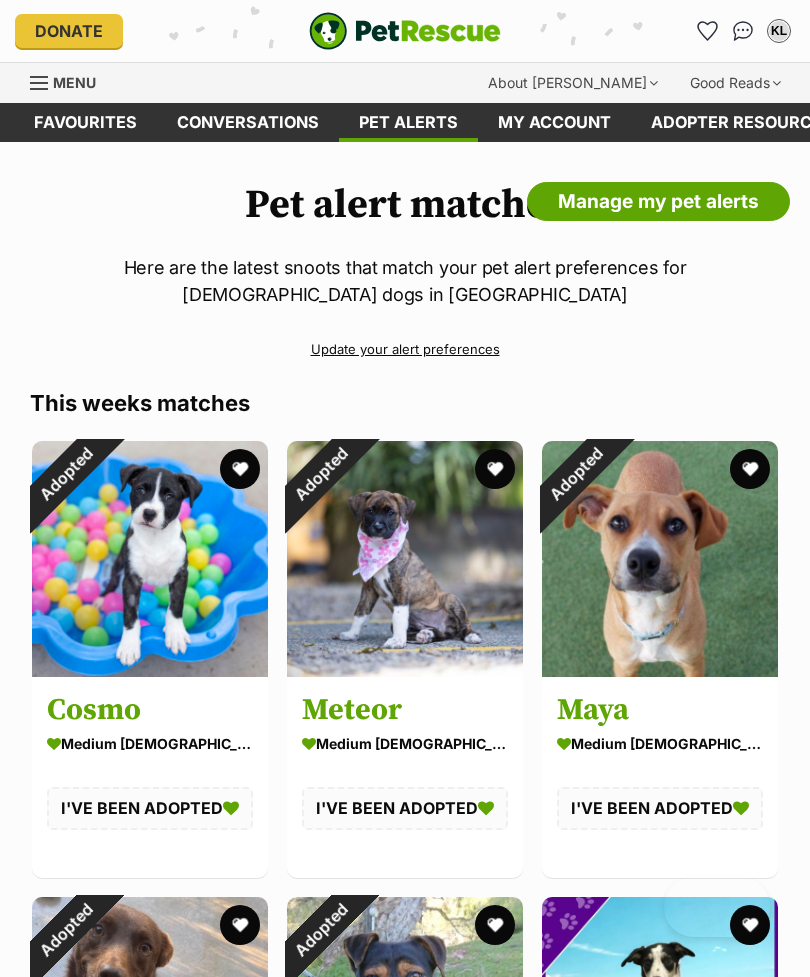 scroll, scrollTop: 0, scrollLeft: 0, axis: both 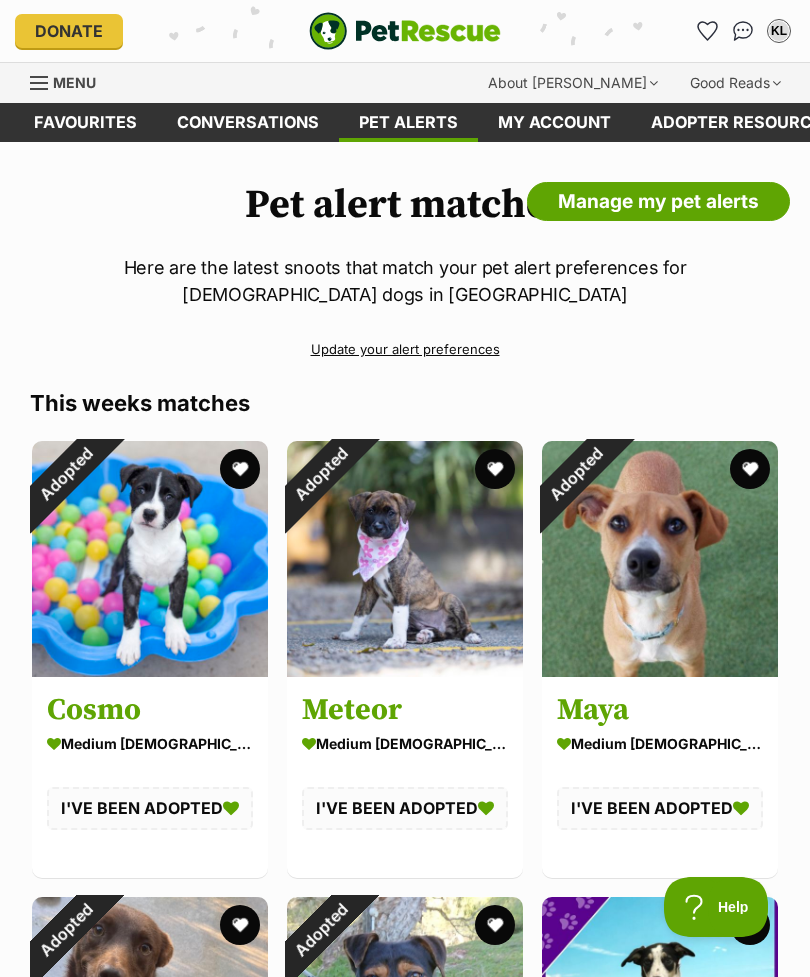 click on "Update your alert preferences" at bounding box center (405, 349) 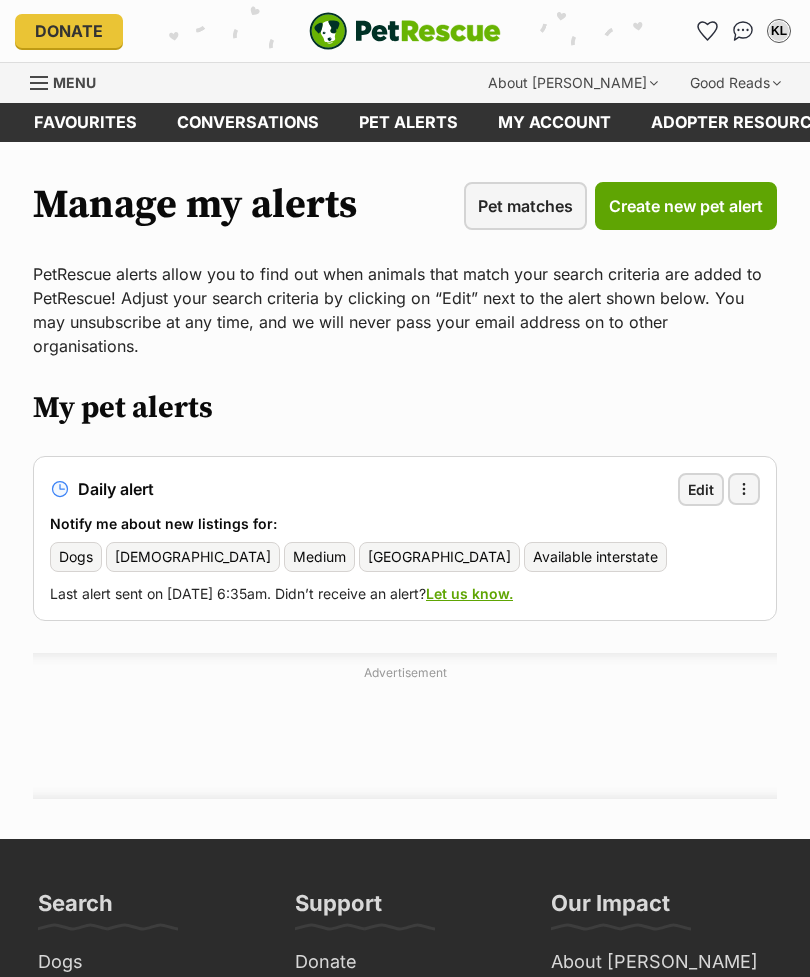 scroll, scrollTop: 0, scrollLeft: 0, axis: both 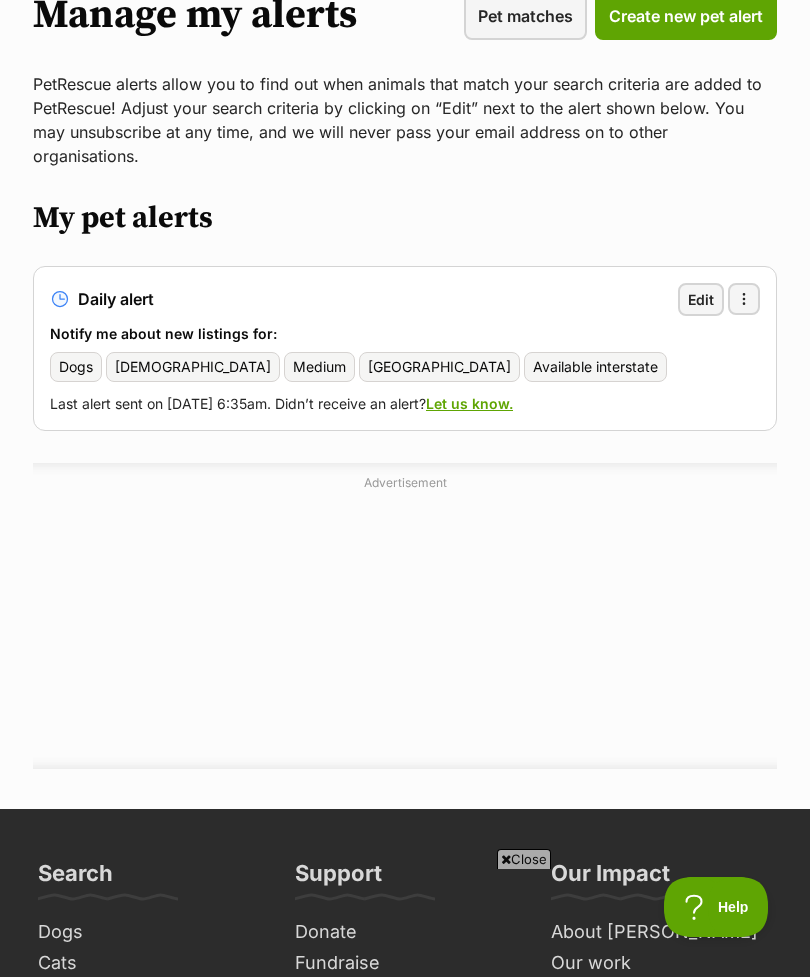 click on "Edit" at bounding box center [701, 299] 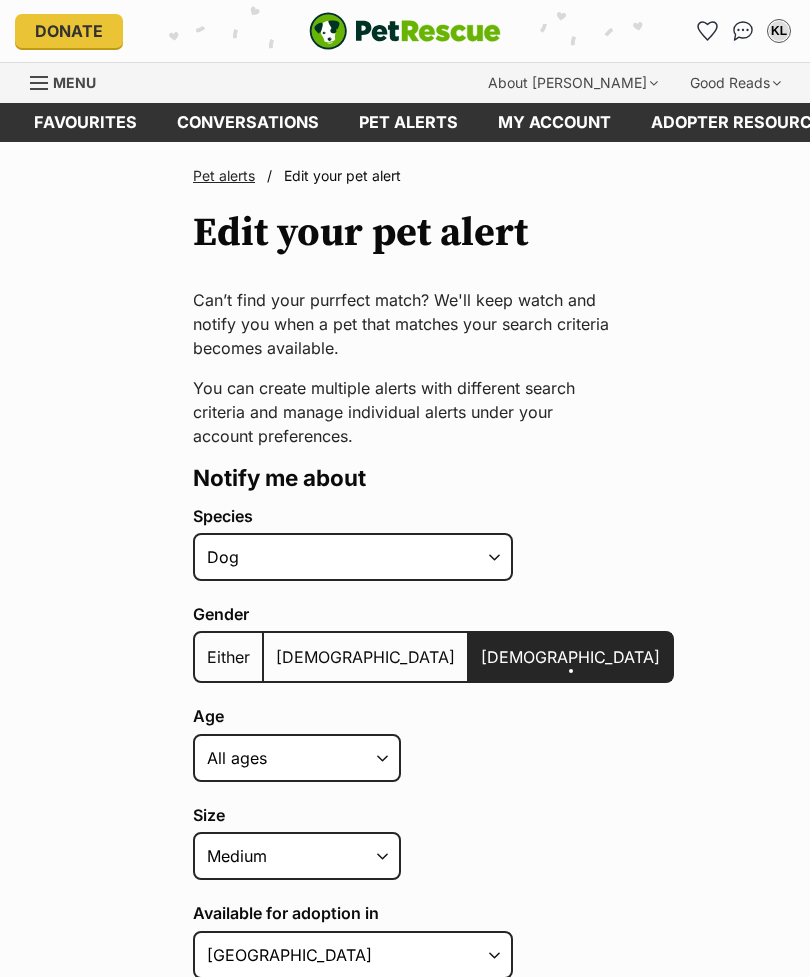 scroll, scrollTop: 211, scrollLeft: 0, axis: vertical 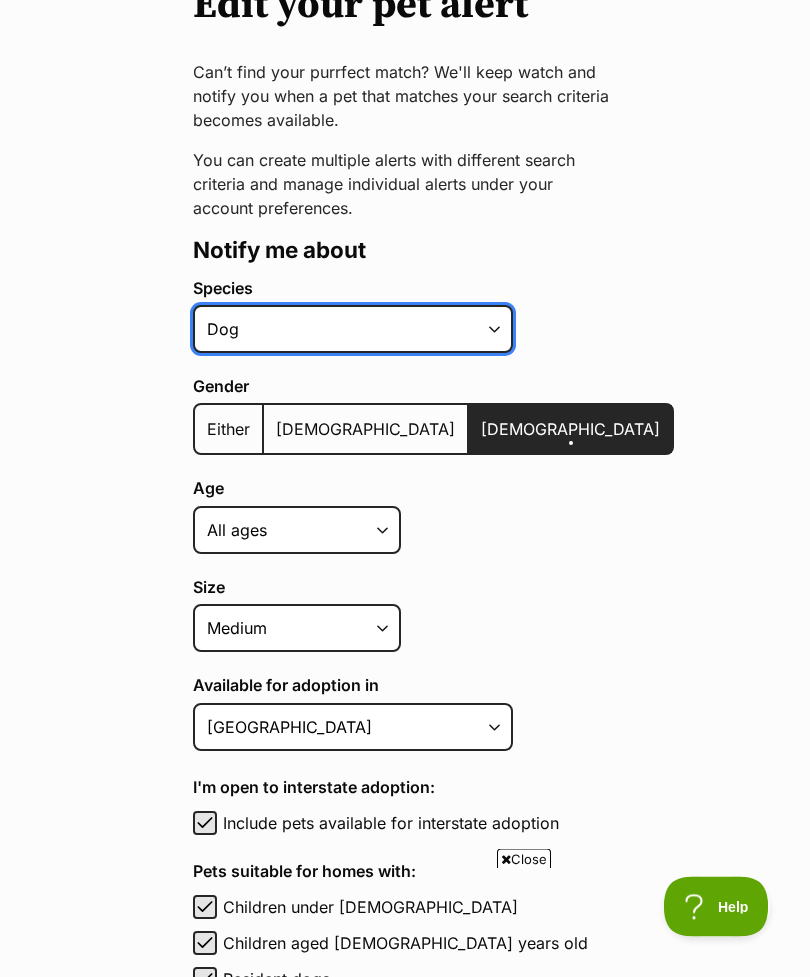 click on "Alpaca
Bird
Cat
Chicken
Cow
Dog
Donkey
Duck
Ferret
Fish
Goat
Goose
Guinea Fowl
Guinea Pig
Hamster
Hermit Crab
Horse
Lizard
Mouse
Pig
Python
Rabbit
Rat
Sheep
Turkey
Turtle
All pets" at bounding box center (353, 330) 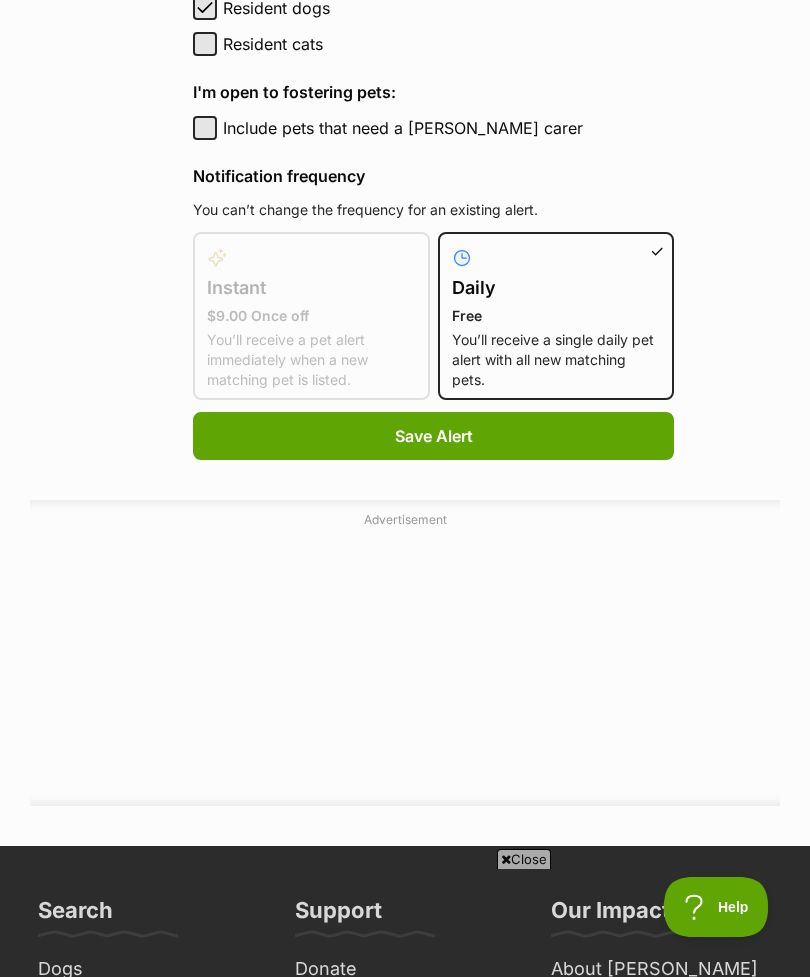 scroll, scrollTop: 1192, scrollLeft: 0, axis: vertical 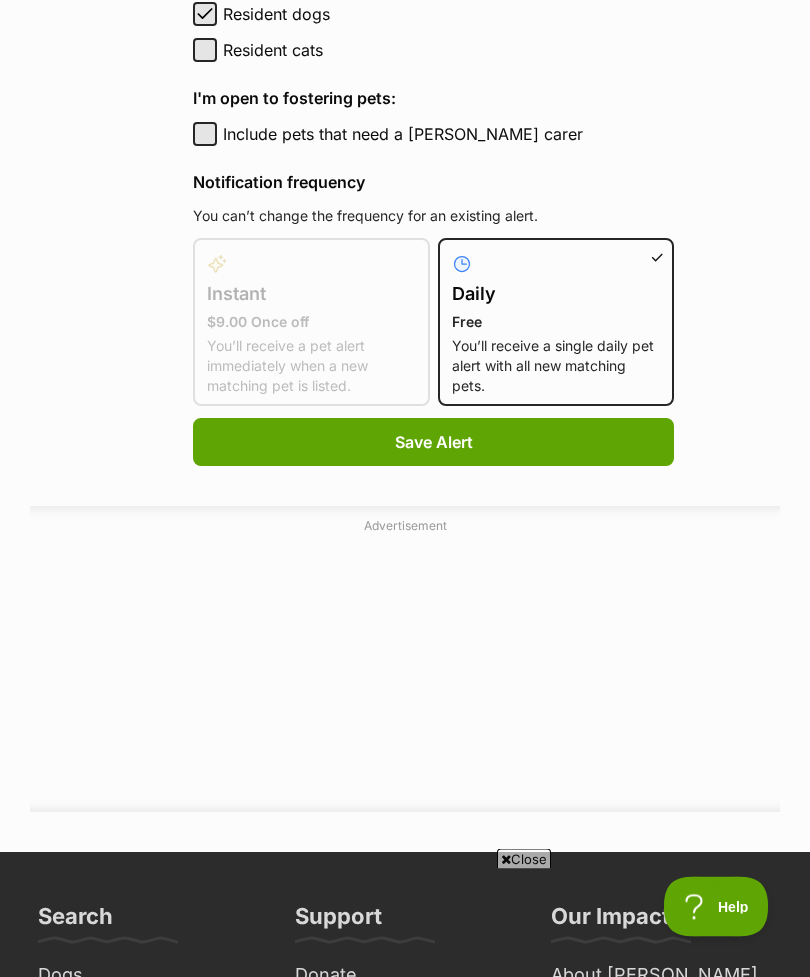 click on "Save Alert" at bounding box center [434, 443] 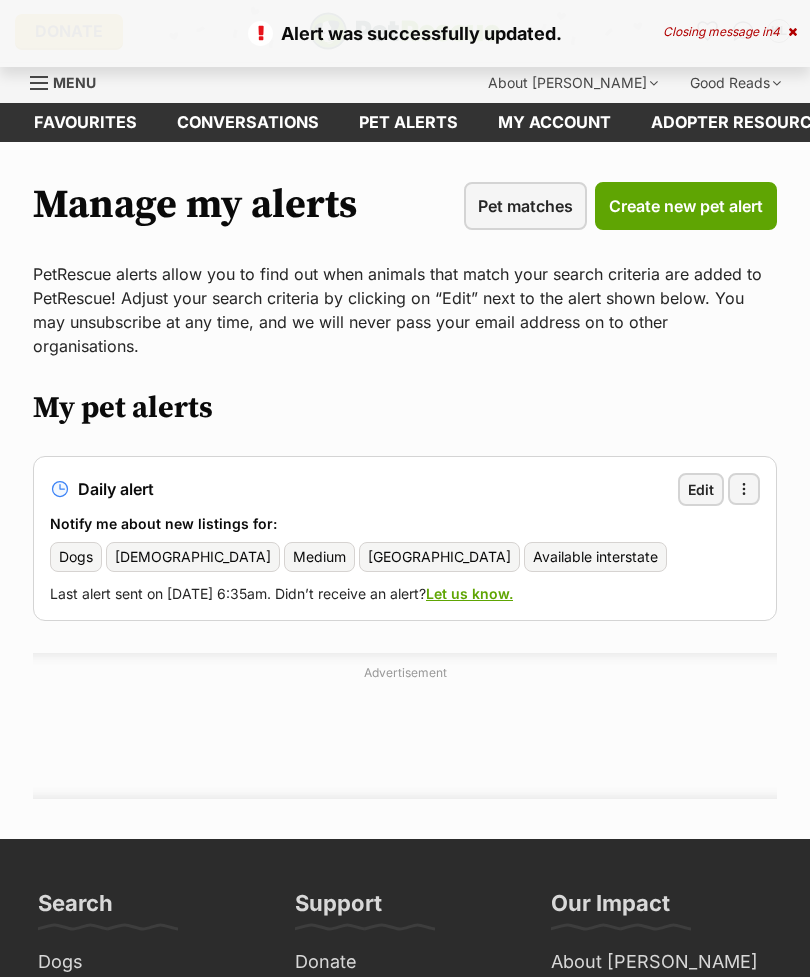 scroll, scrollTop: 0, scrollLeft: 0, axis: both 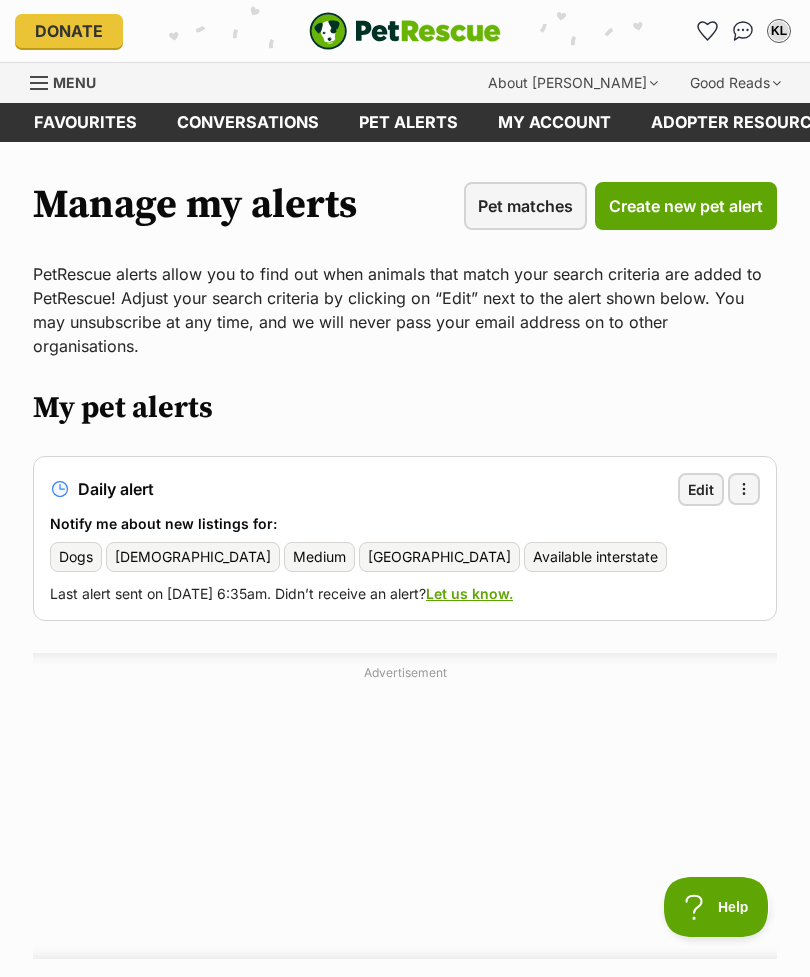 click on "Menu" at bounding box center [70, 81] 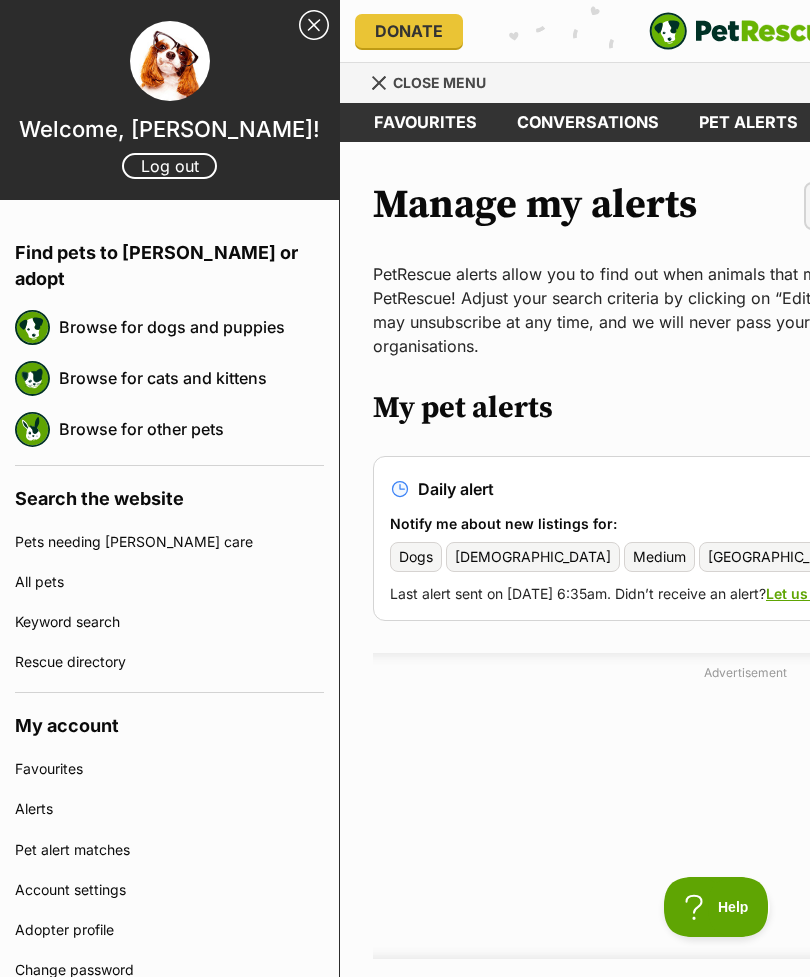 click on "Browse for dogs and puppies" at bounding box center (191, 327) 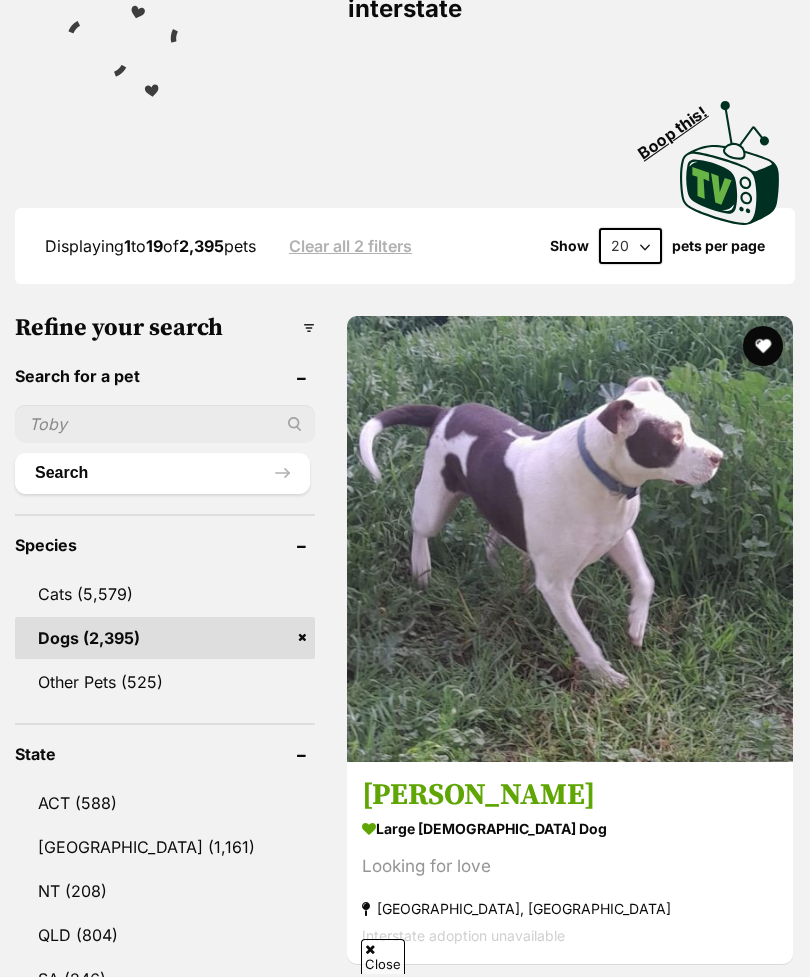 scroll, scrollTop: 591, scrollLeft: 0, axis: vertical 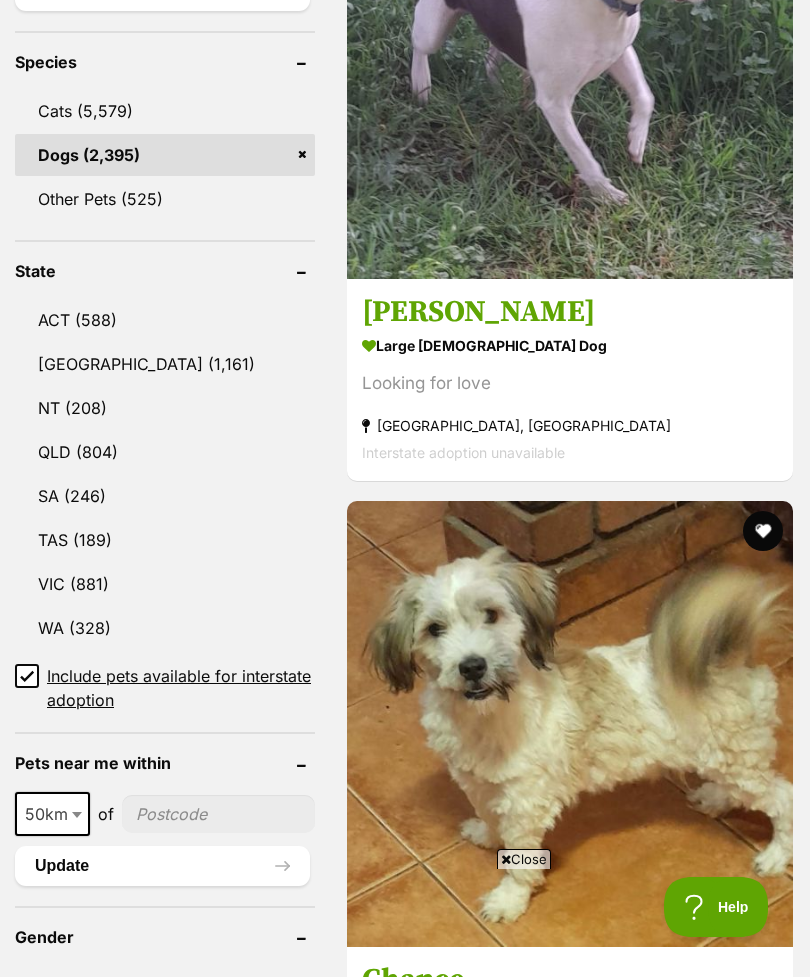 click on "QLD (804)" at bounding box center [165, 452] 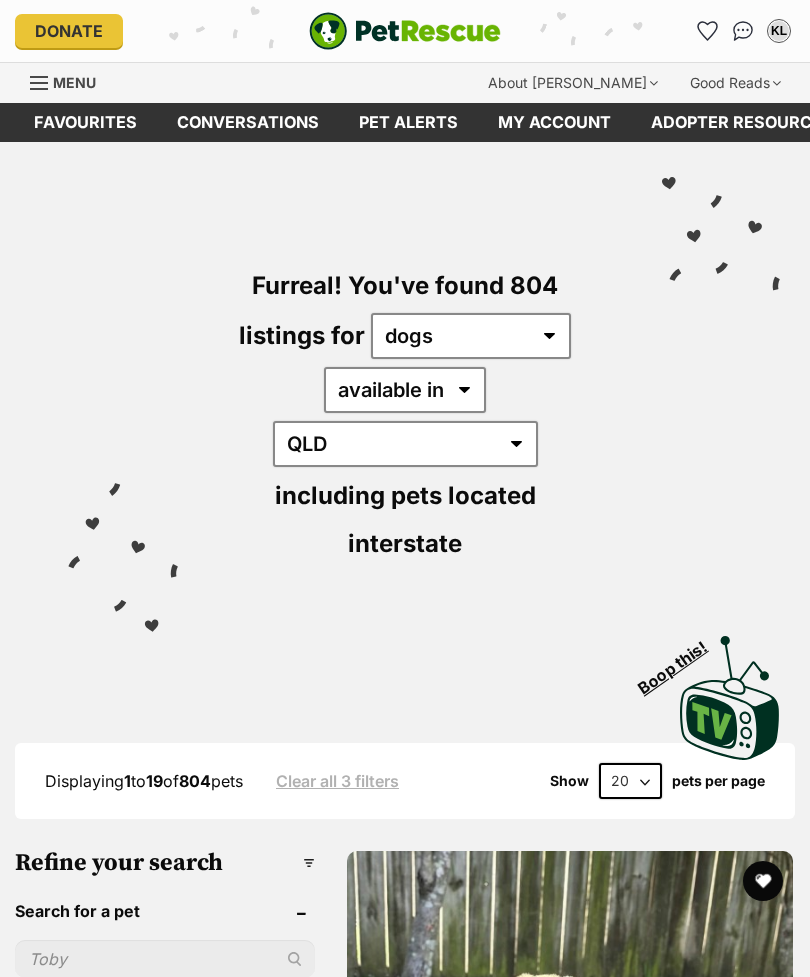 scroll, scrollTop: 408, scrollLeft: 0, axis: vertical 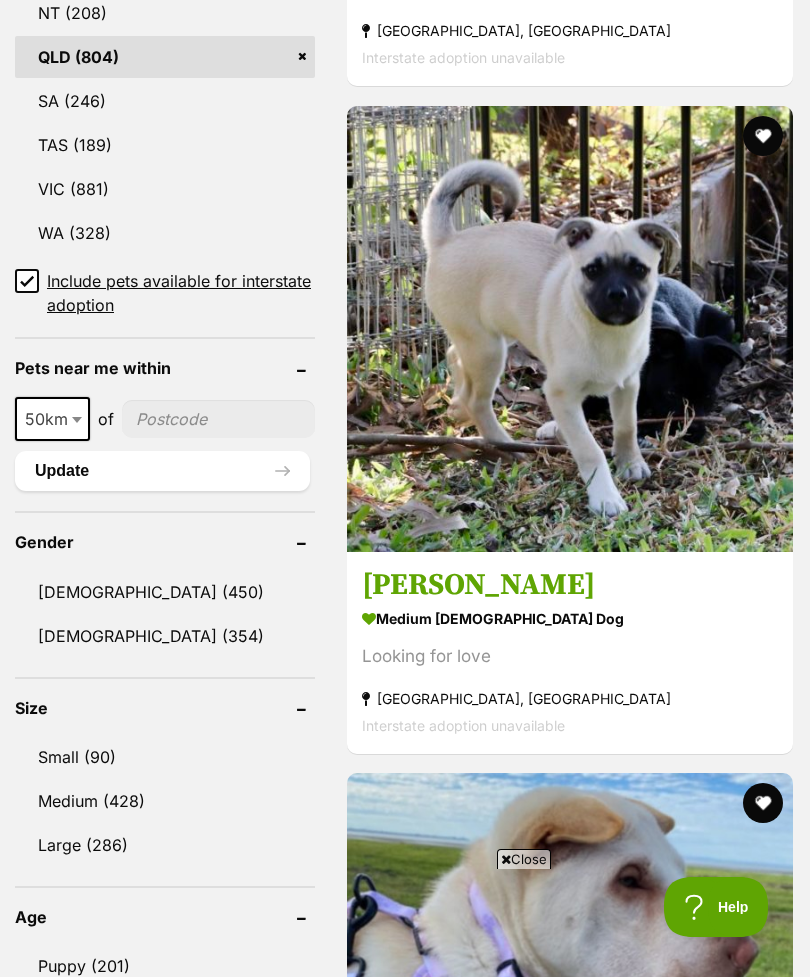 click on "50km" at bounding box center [52, 419] 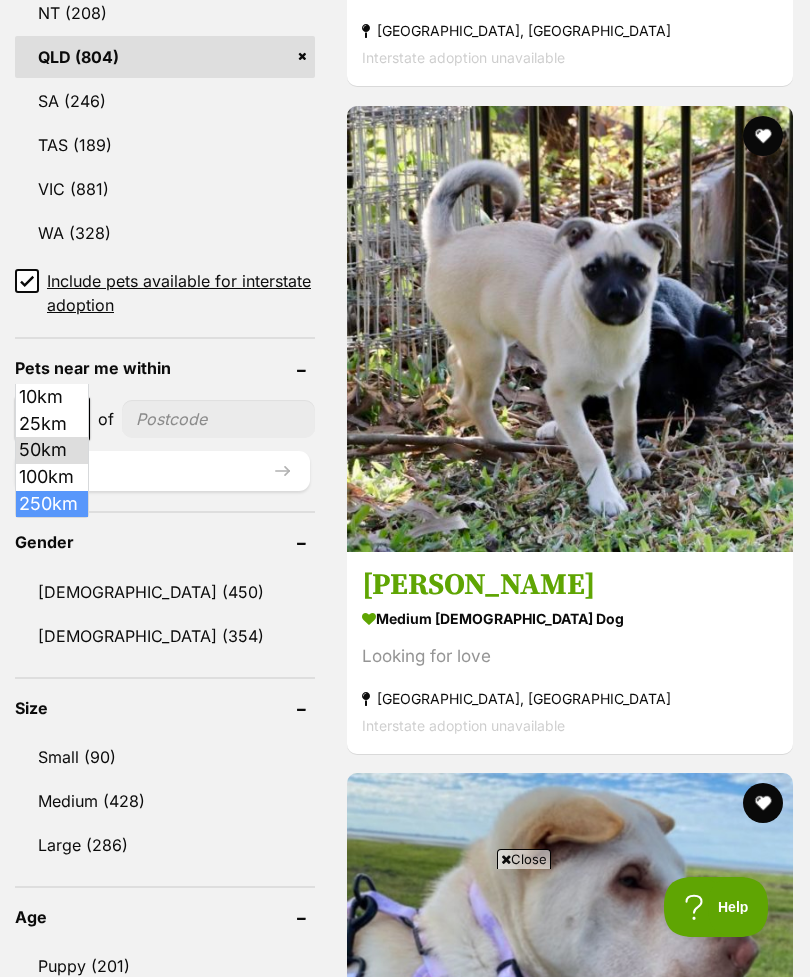 select on "250" 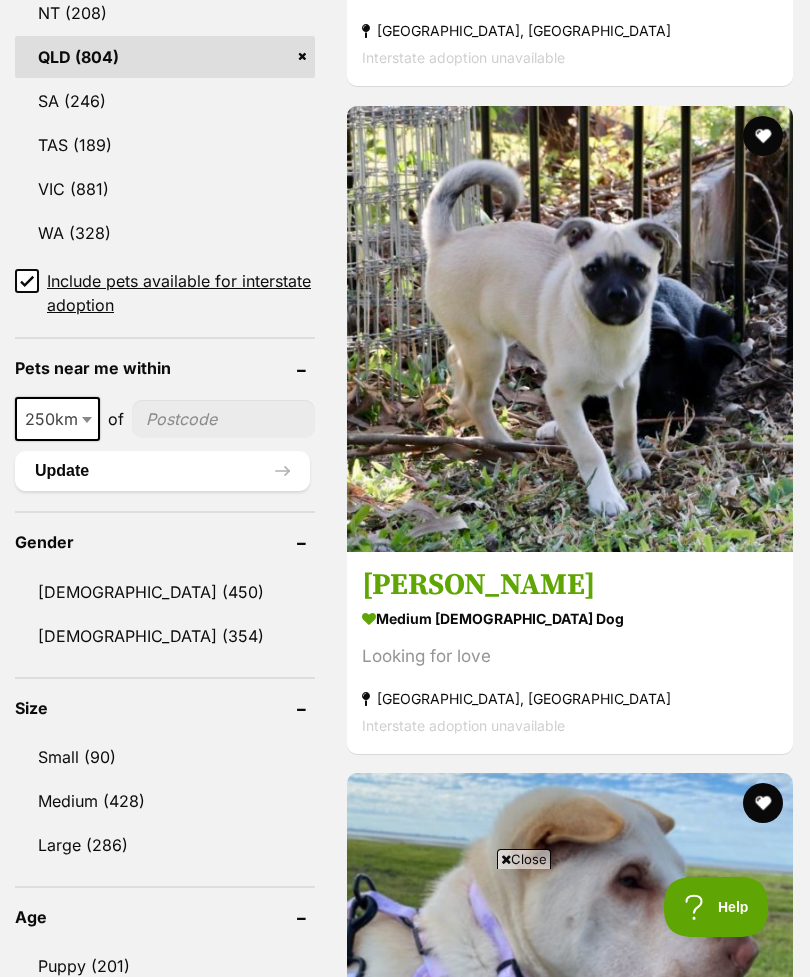 click on "Female (354)" at bounding box center (165, 636) 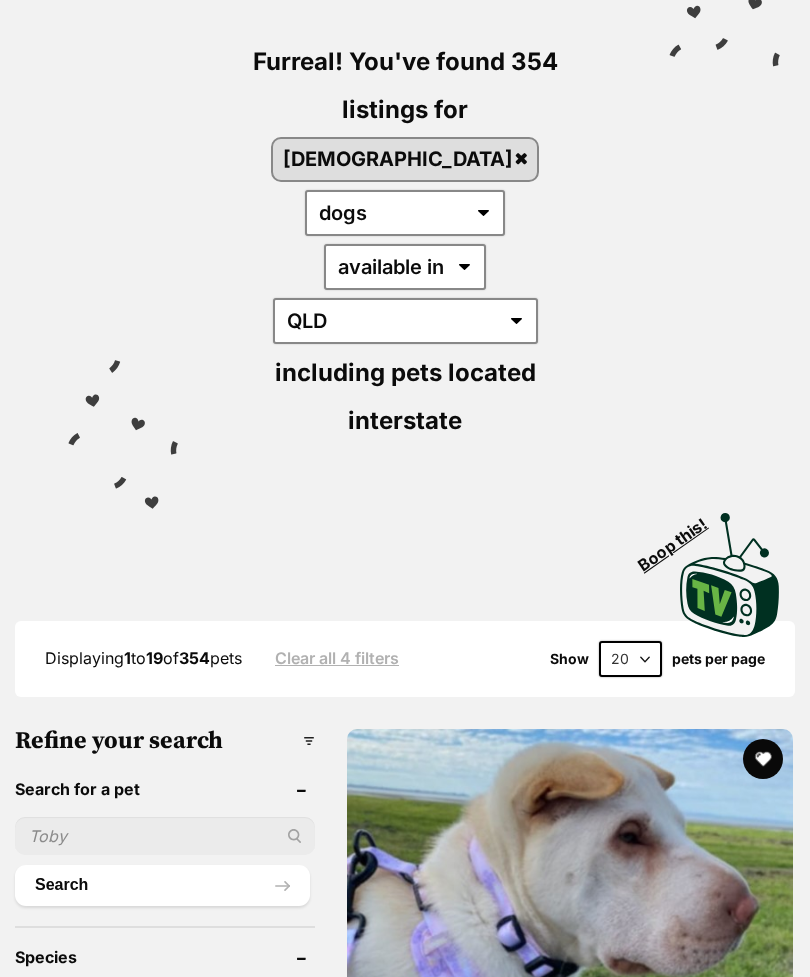 scroll, scrollTop: 248, scrollLeft: 0, axis: vertical 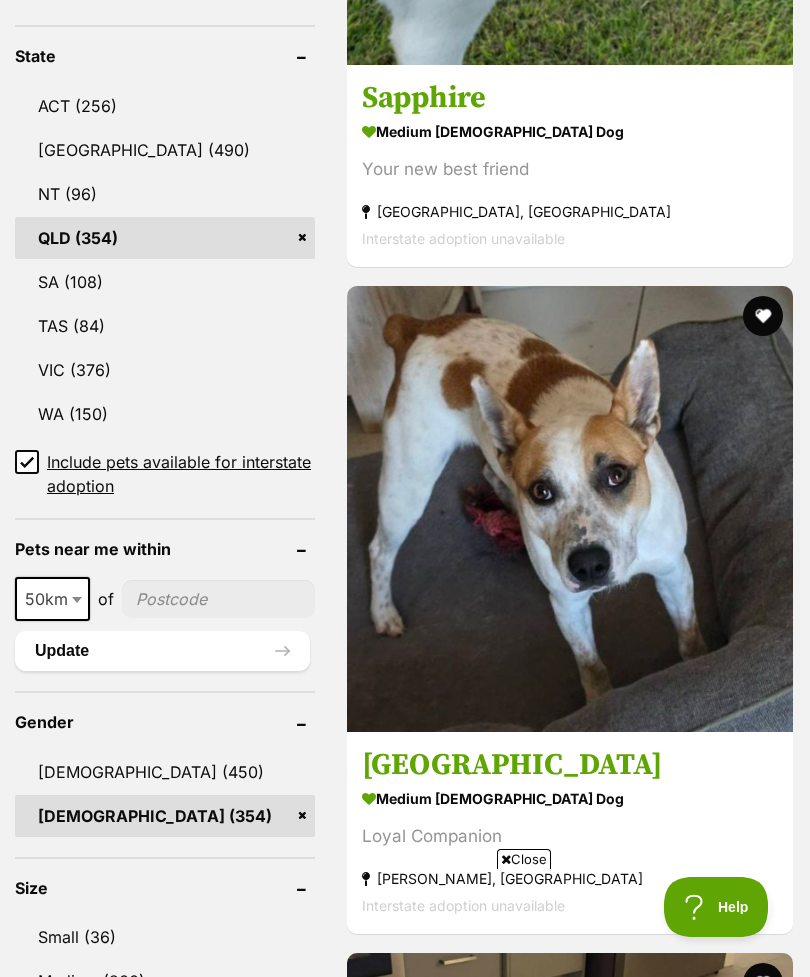 click on "50km" at bounding box center (52, 599) 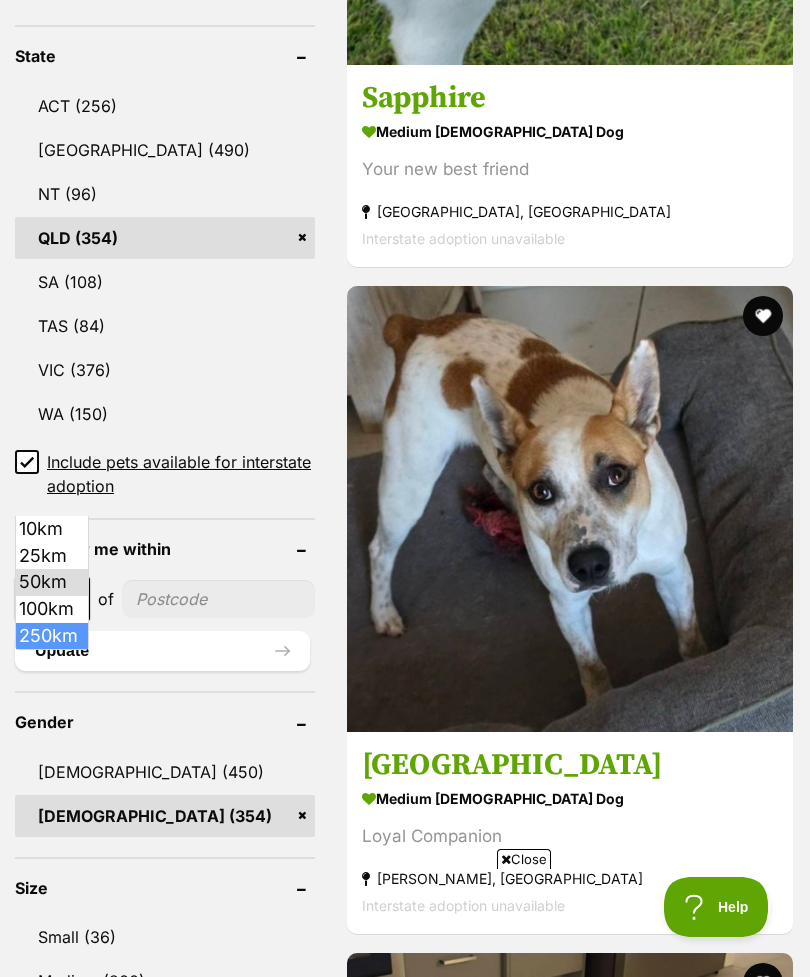 select on "250" 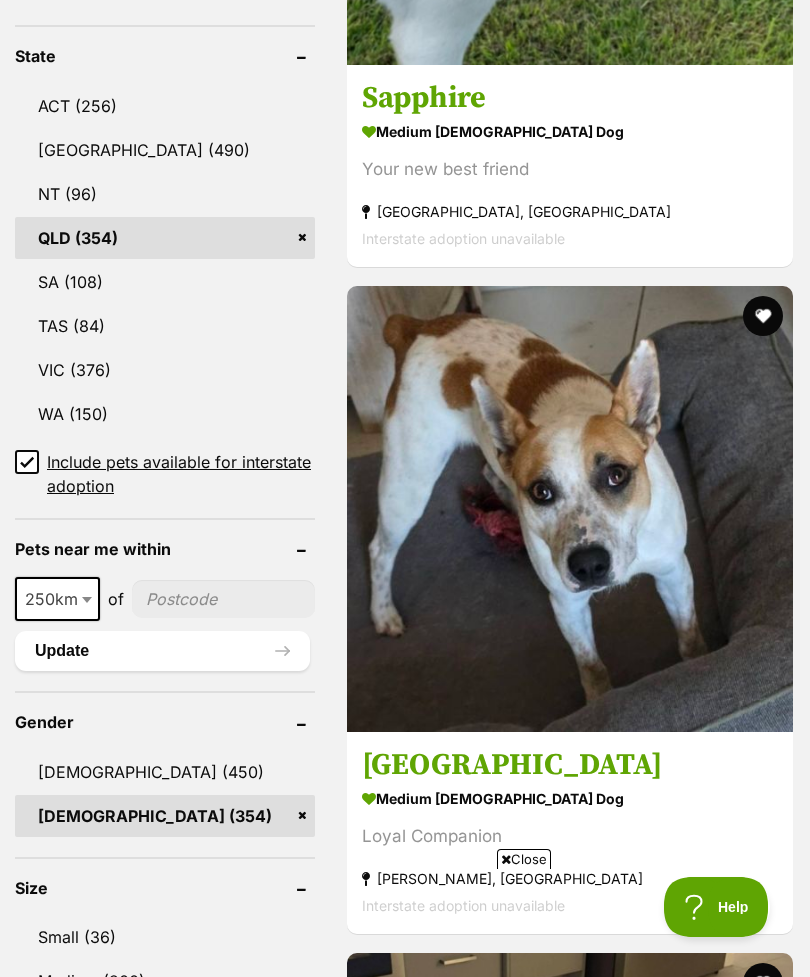 click at bounding box center [223, 599] 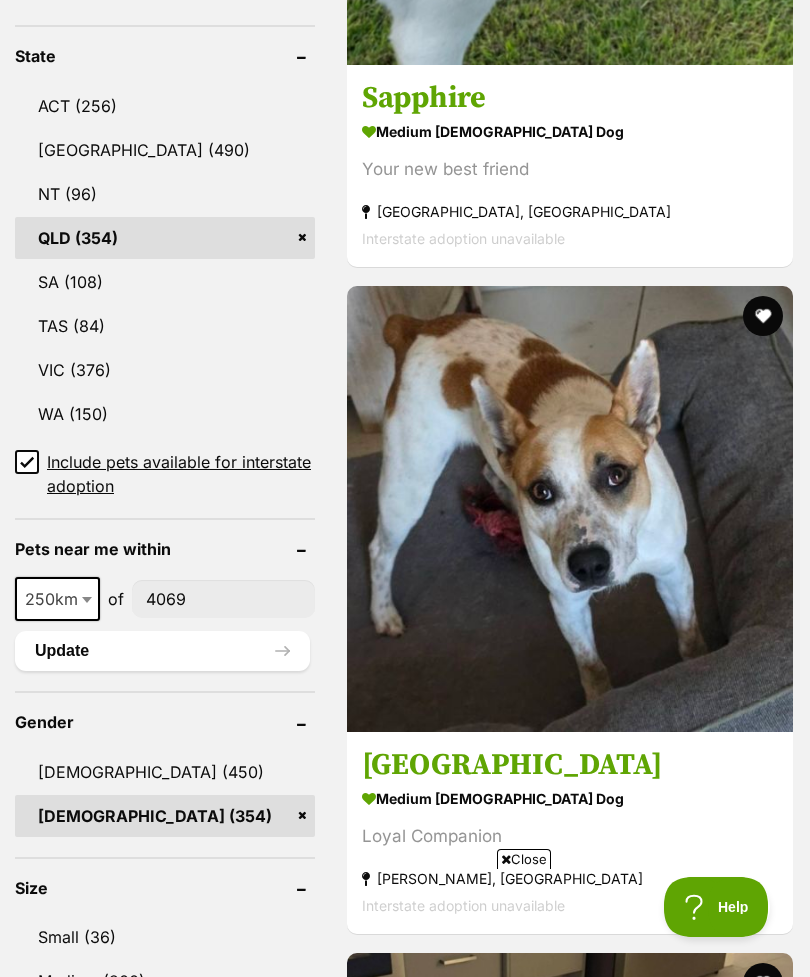 type on "4069" 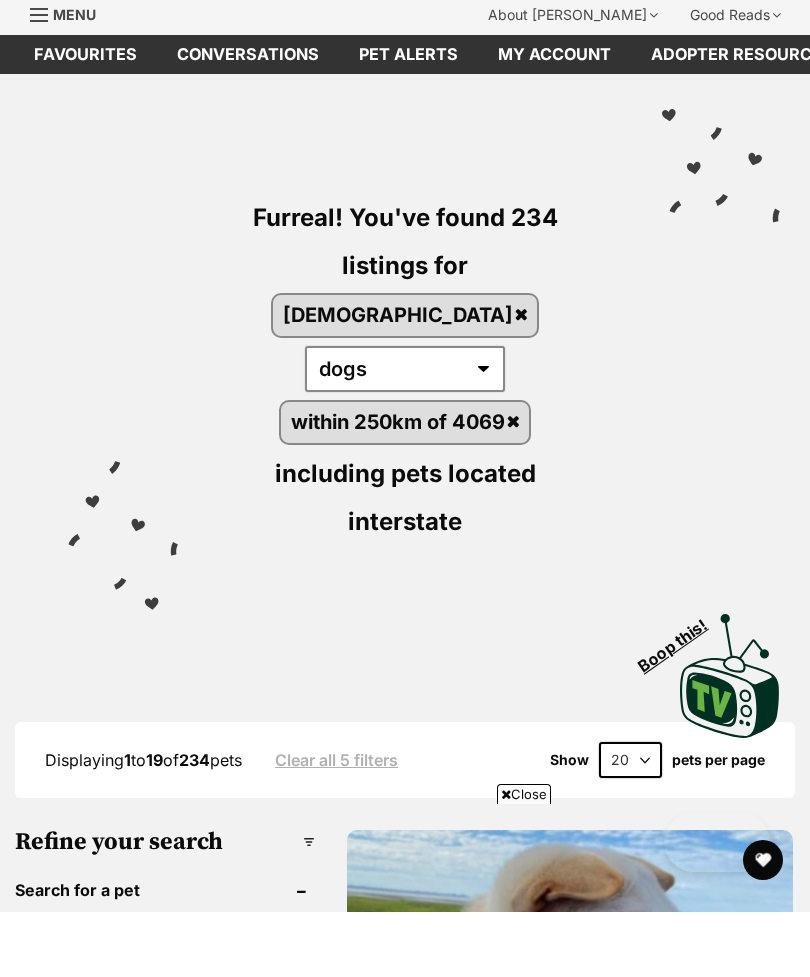scroll, scrollTop: 635, scrollLeft: 0, axis: vertical 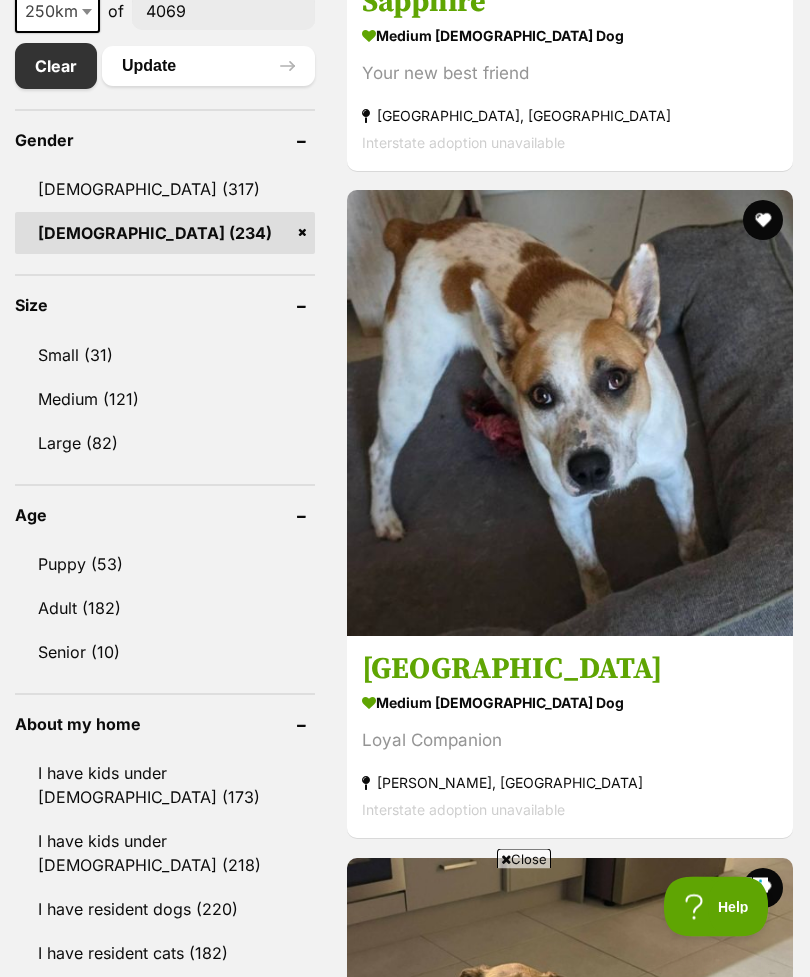 click on "Medium (121)" at bounding box center (165, 400) 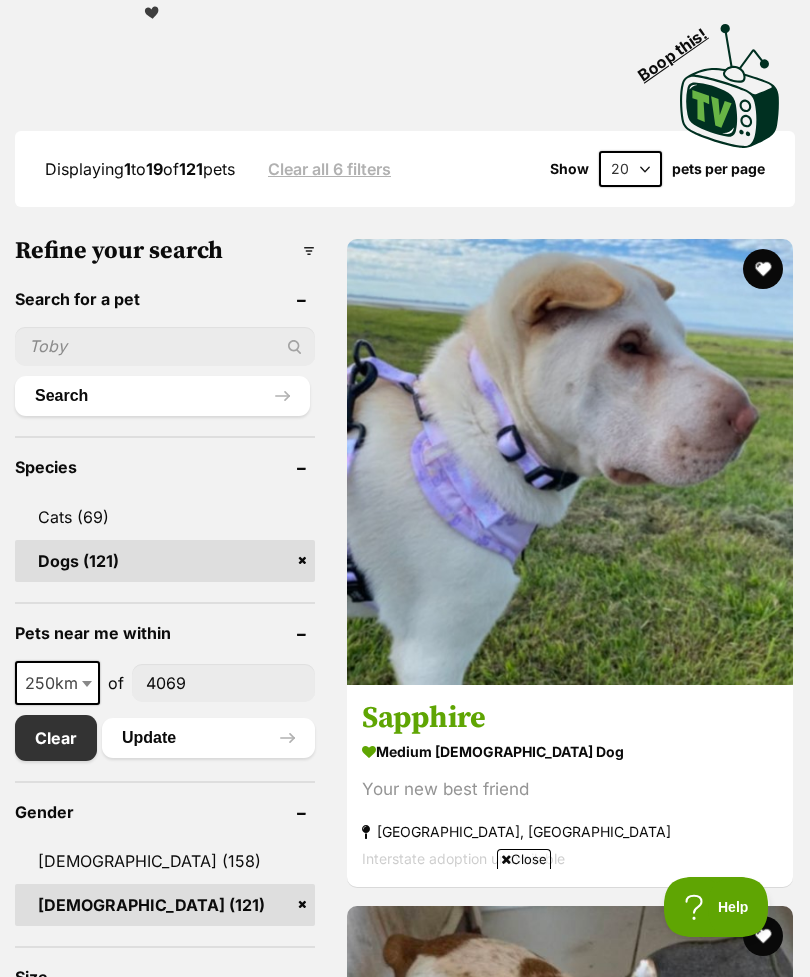 scroll, scrollTop: 983, scrollLeft: 0, axis: vertical 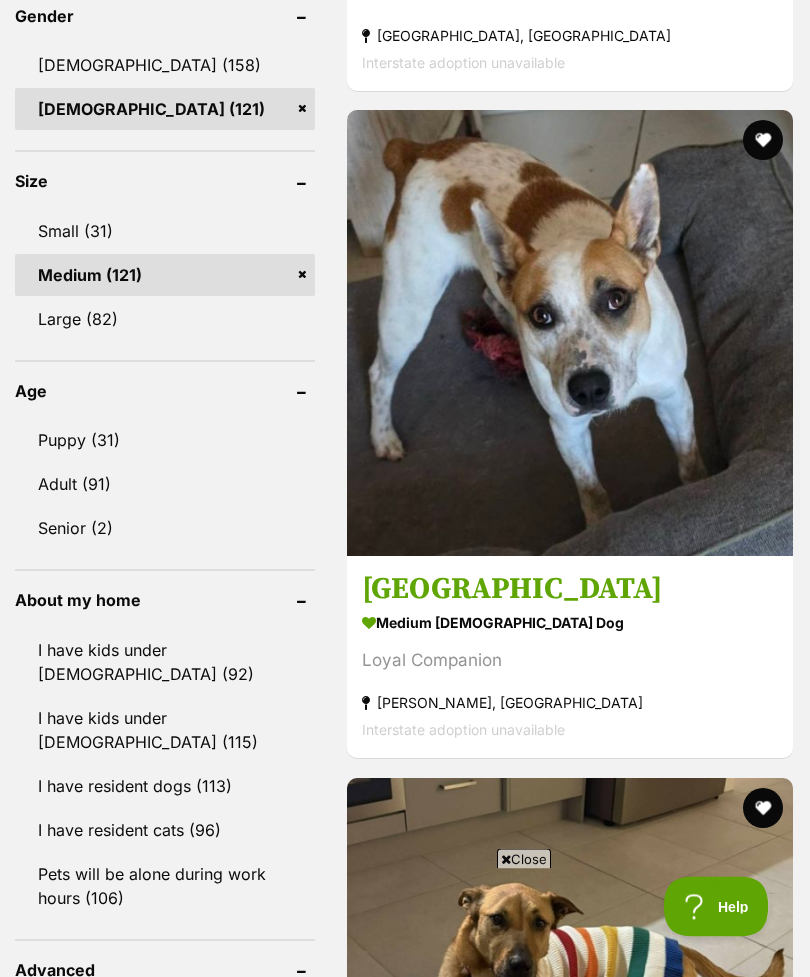 click on "Adult (91)" at bounding box center [165, 485] 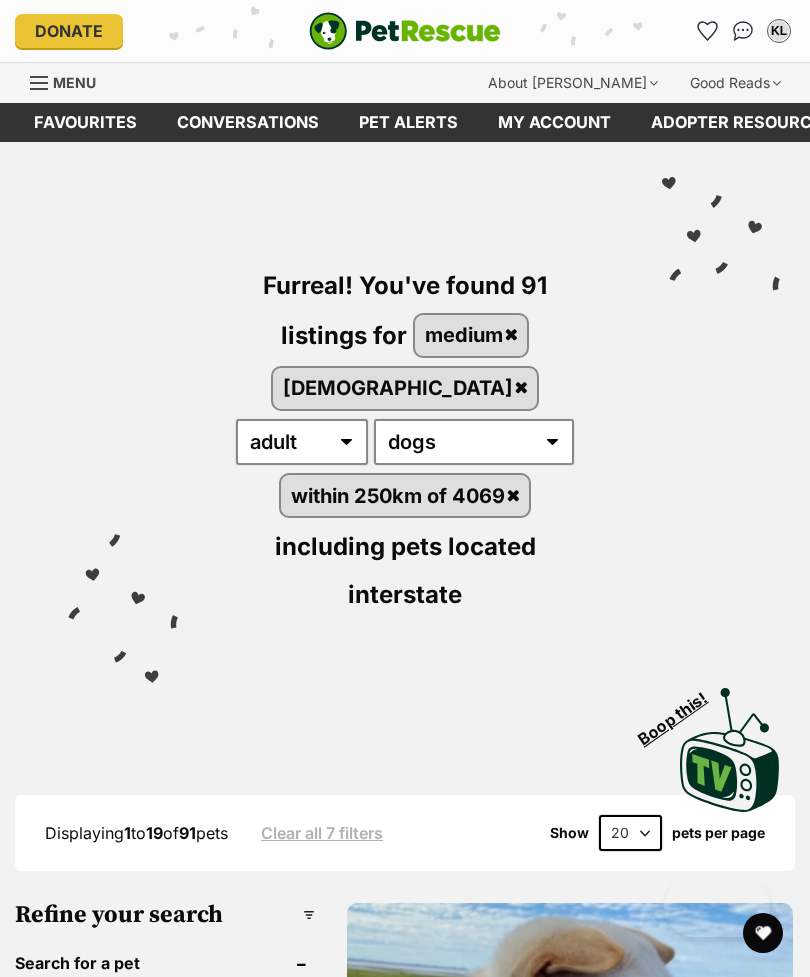scroll, scrollTop: 0, scrollLeft: 0, axis: both 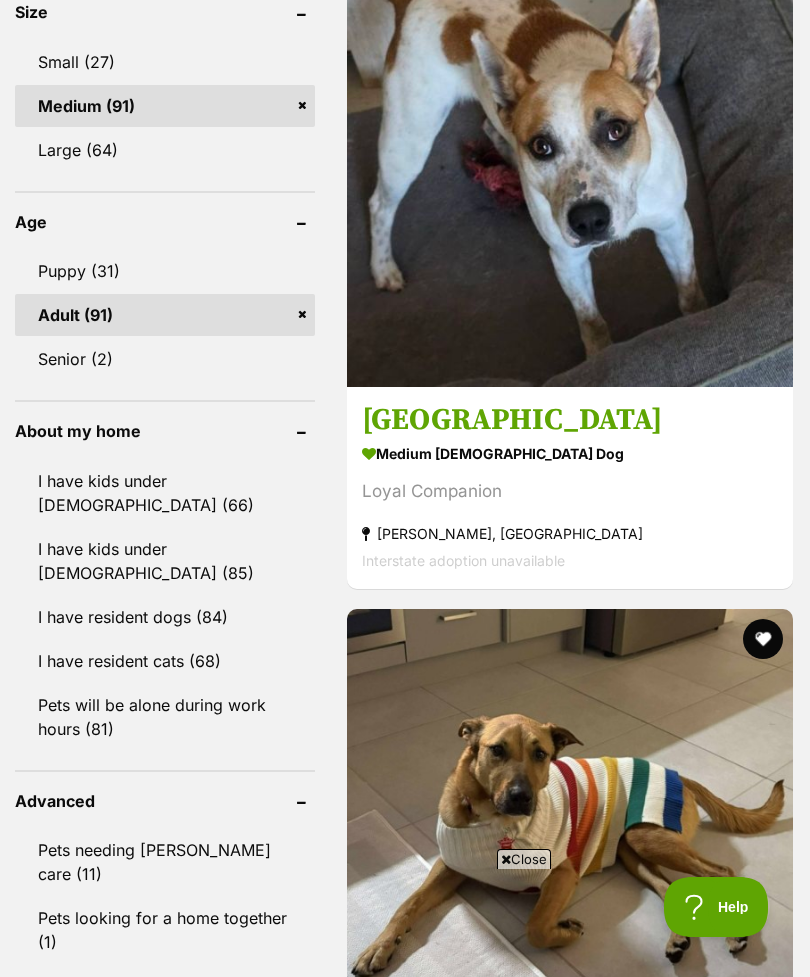 click on "Puppy (31)" at bounding box center (165, 271) 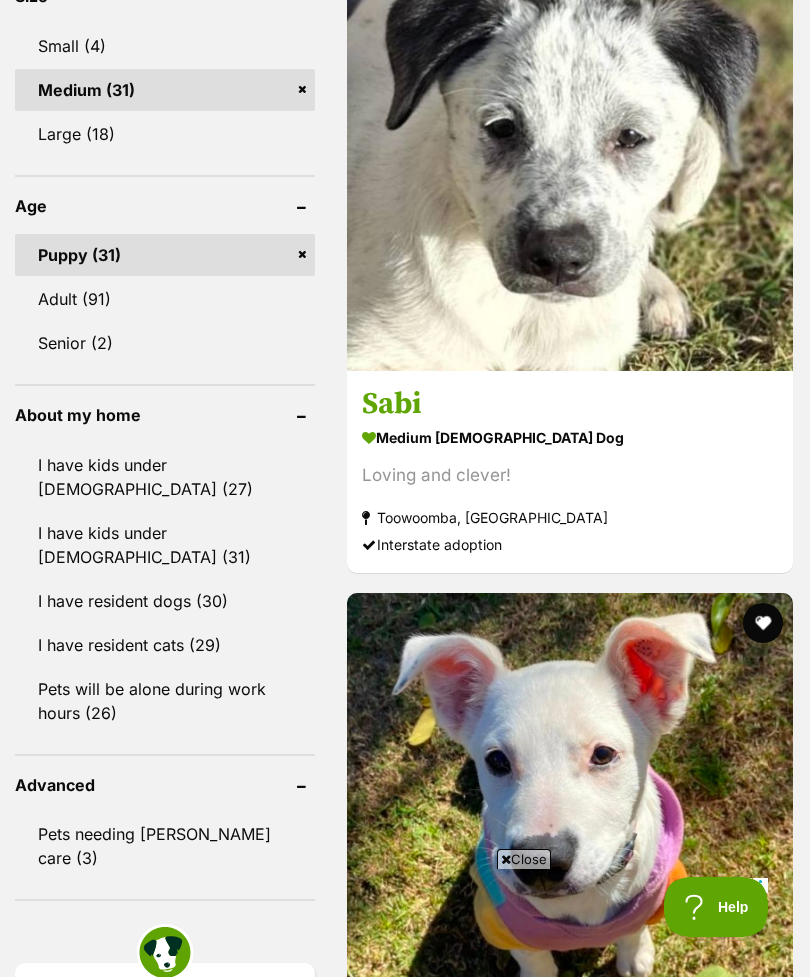 scroll, scrollTop: 2006, scrollLeft: 0, axis: vertical 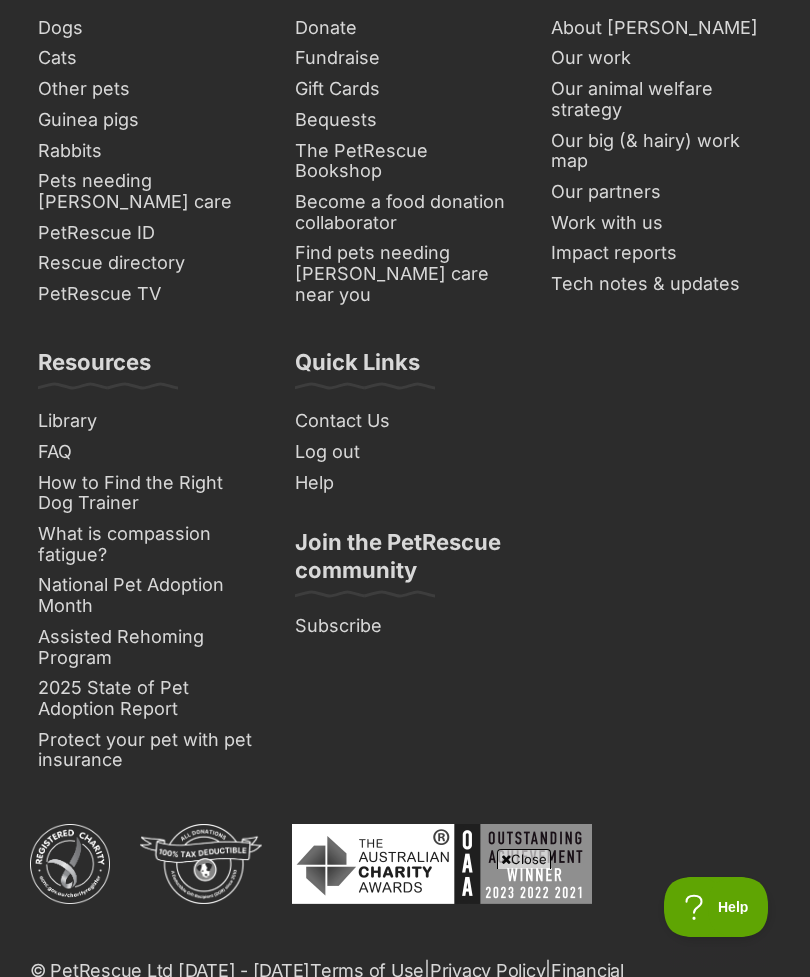 click on "Next" at bounding box center (570, -444) 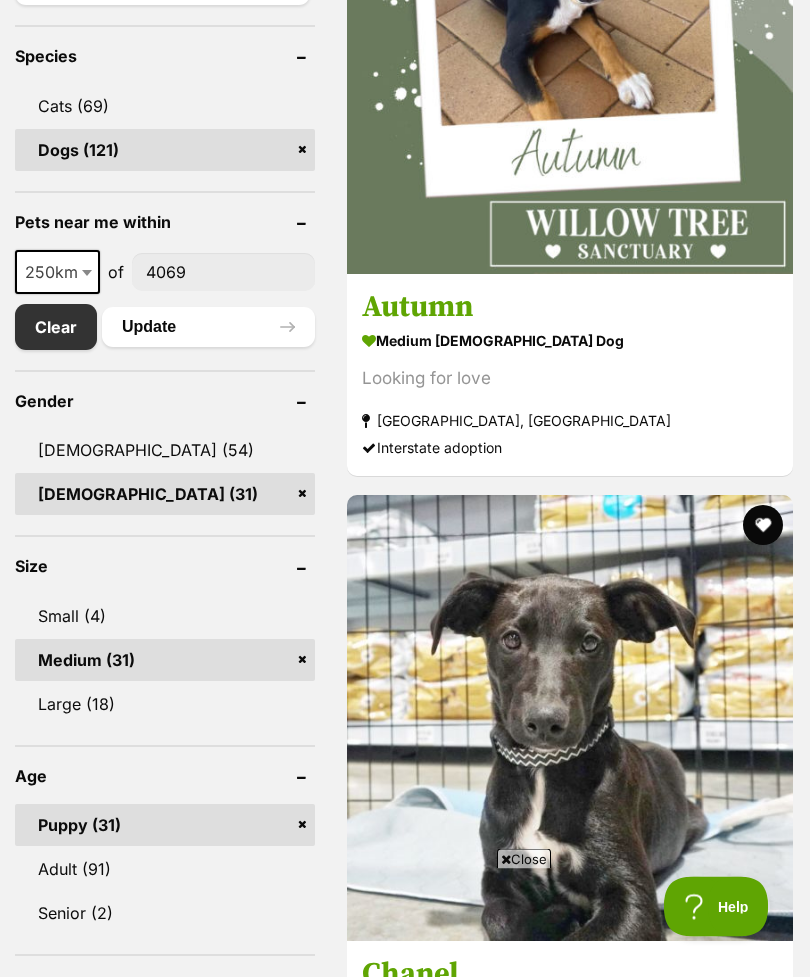 scroll, scrollTop: 1616, scrollLeft: 0, axis: vertical 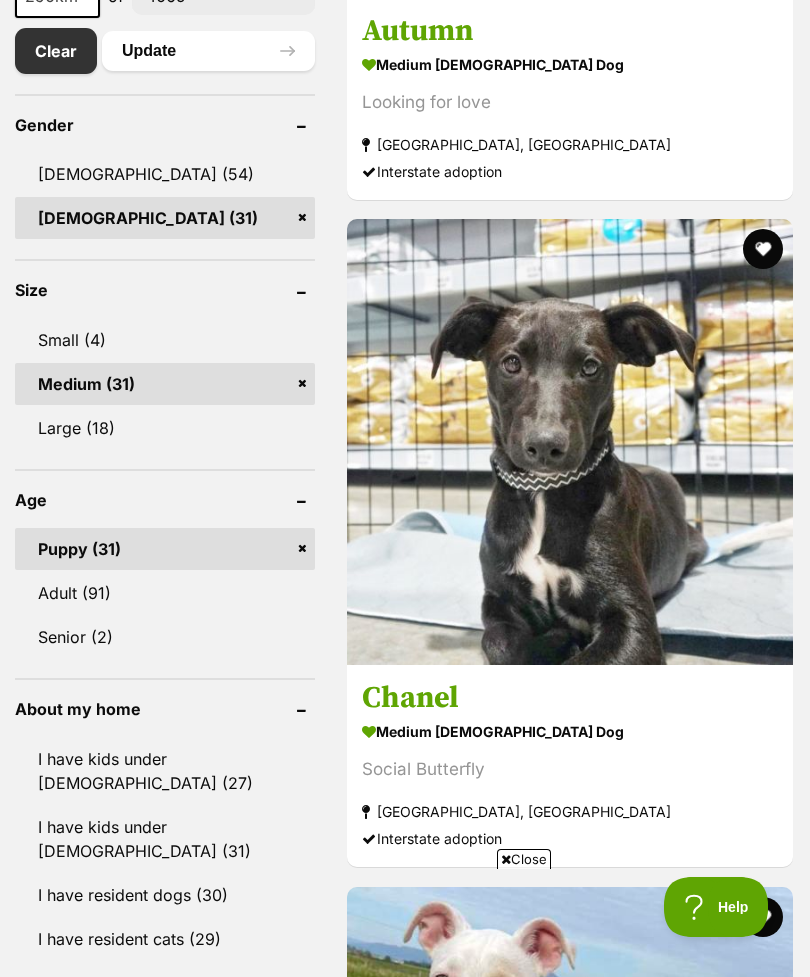 click on "Adult (91)" at bounding box center (165, 593) 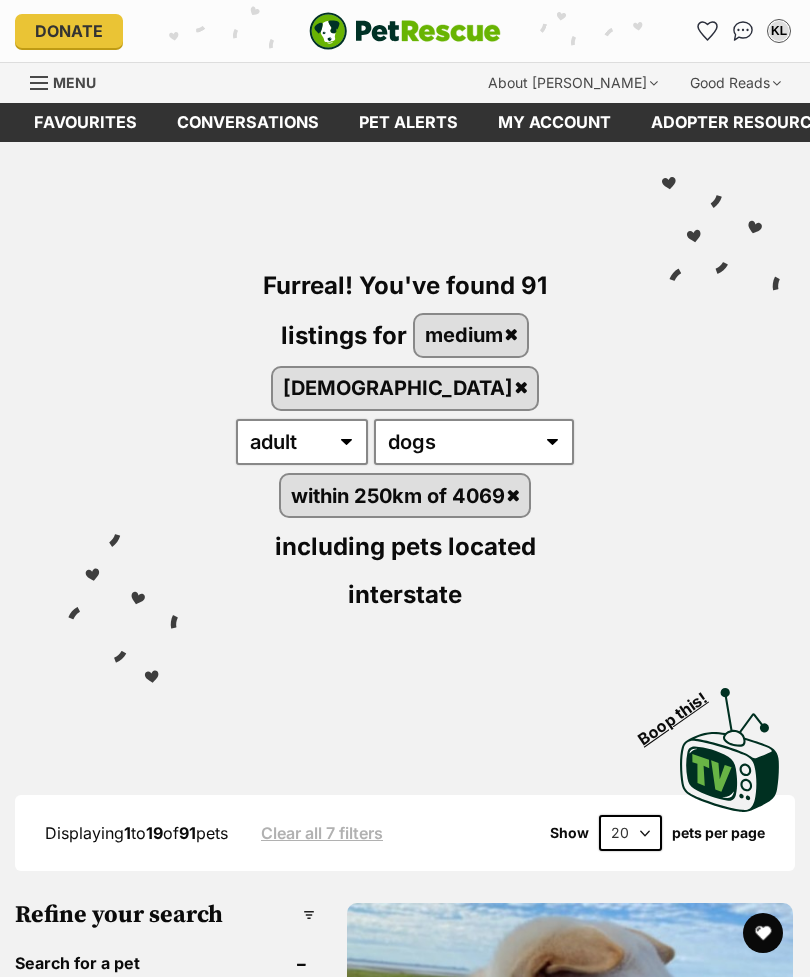 scroll, scrollTop: 0, scrollLeft: 0, axis: both 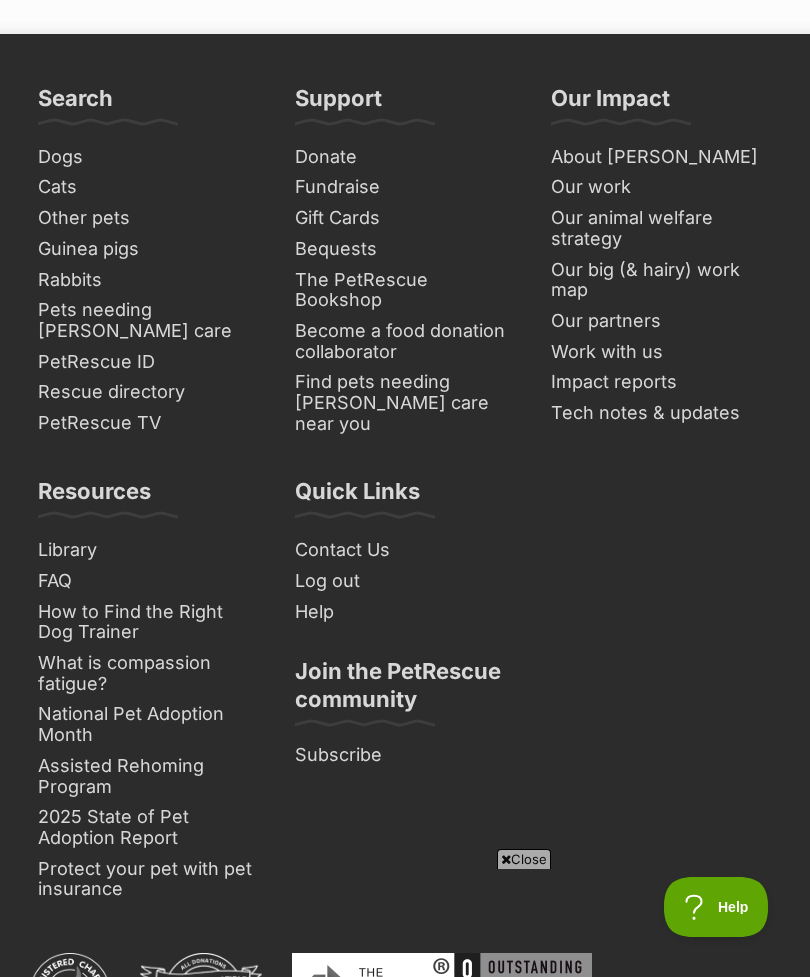 click at bounding box center (593, -441) 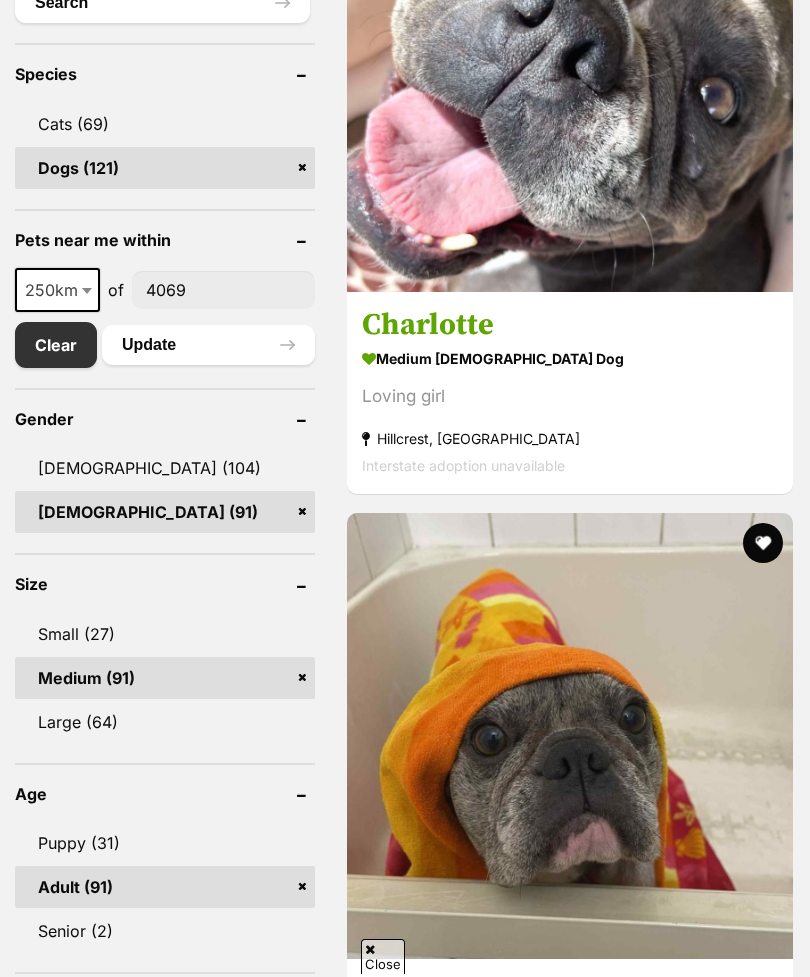 scroll, scrollTop: 0, scrollLeft: 0, axis: both 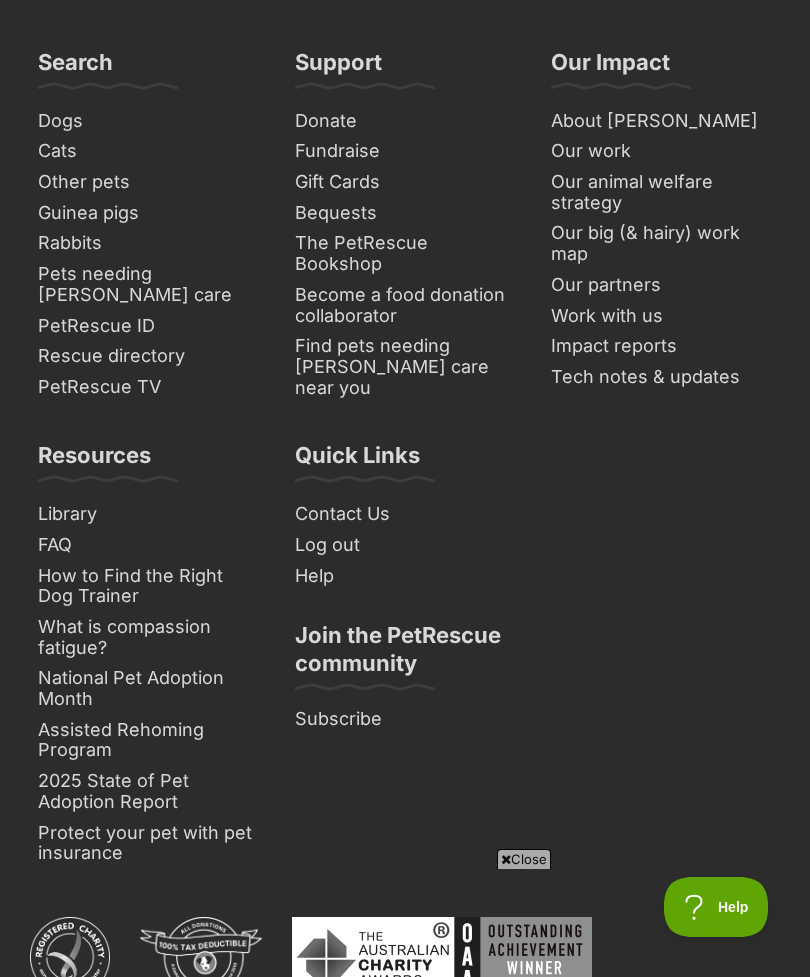 click at bounding box center (674, -493) 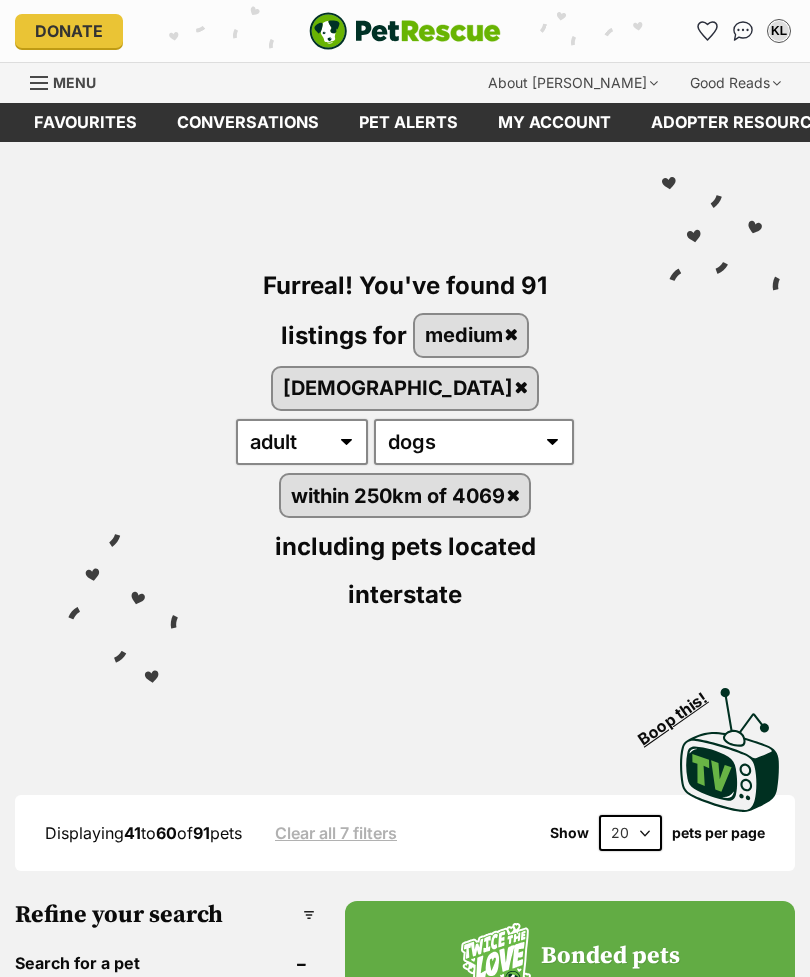 scroll, scrollTop: 992, scrollLeft: 0, axis: vertical 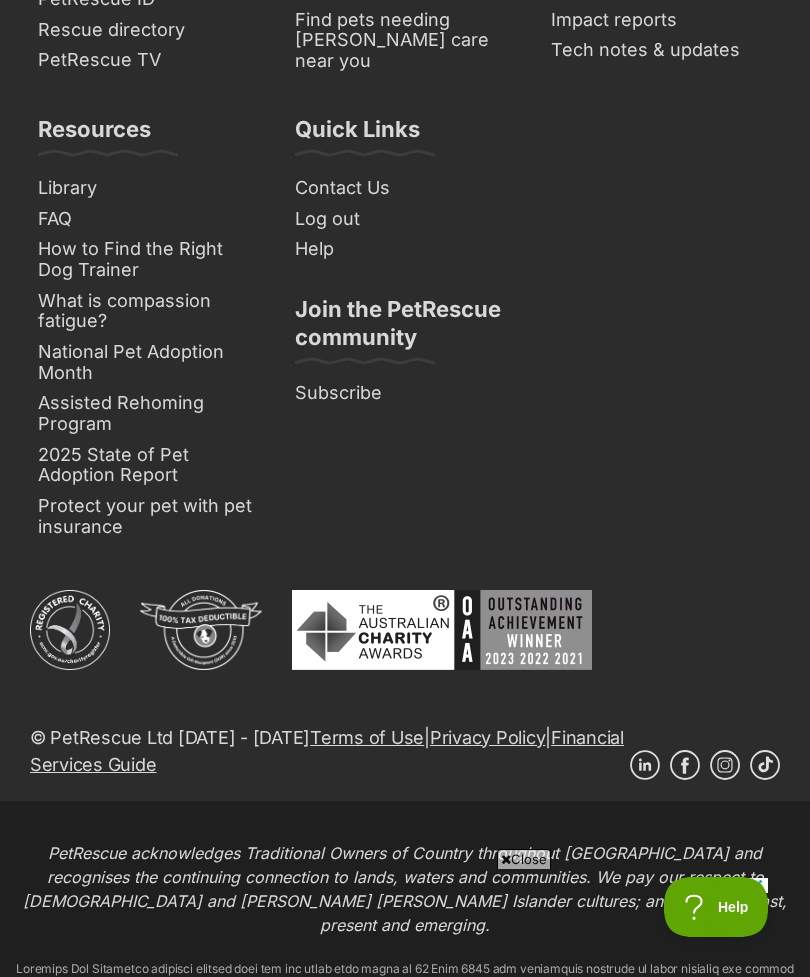 click on "Next" at bounding box center [651, -578] 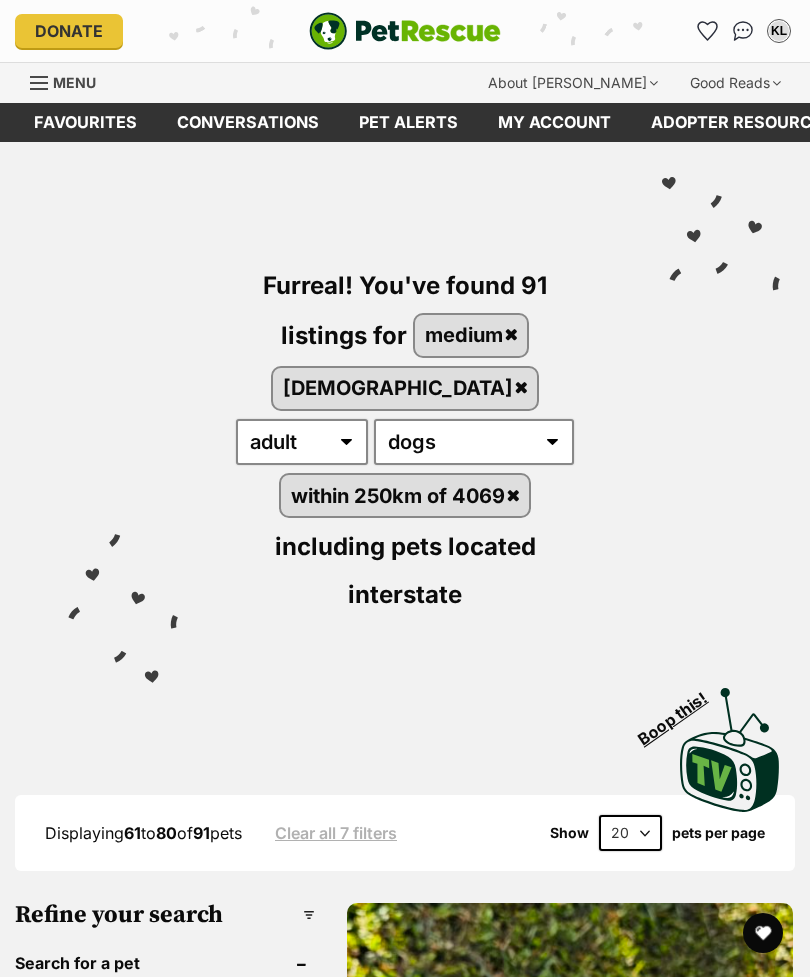 scroll, scrollTop: 598, scrollLeft: 0, axis: vertical 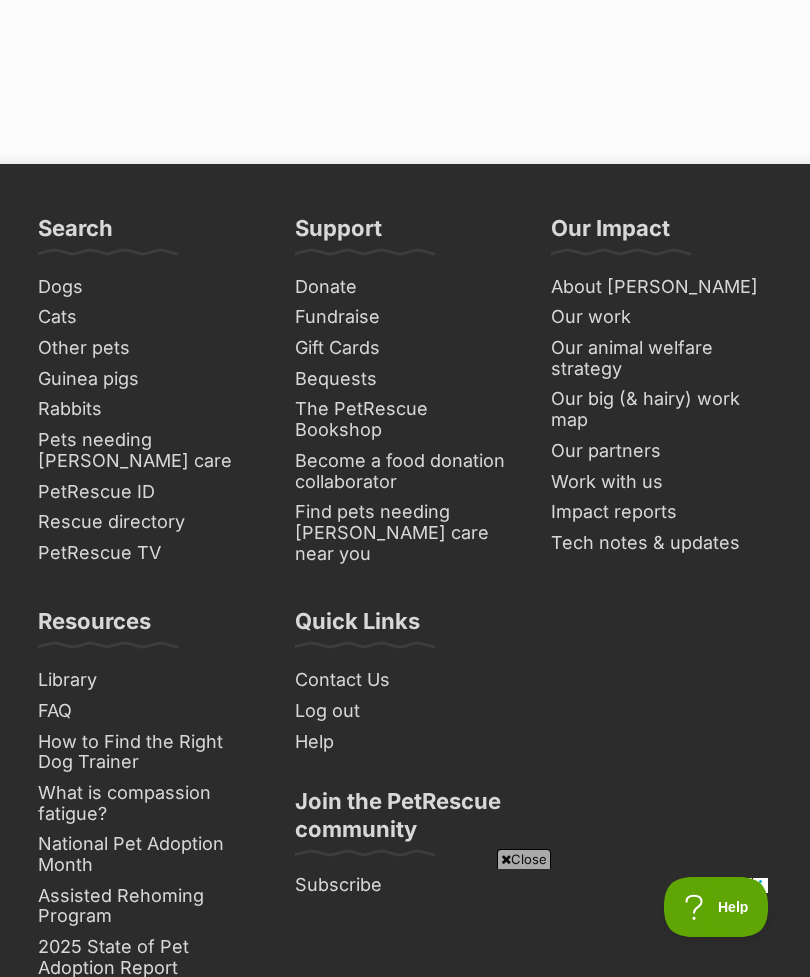 click on "Next" at bounding box center [651, -343] 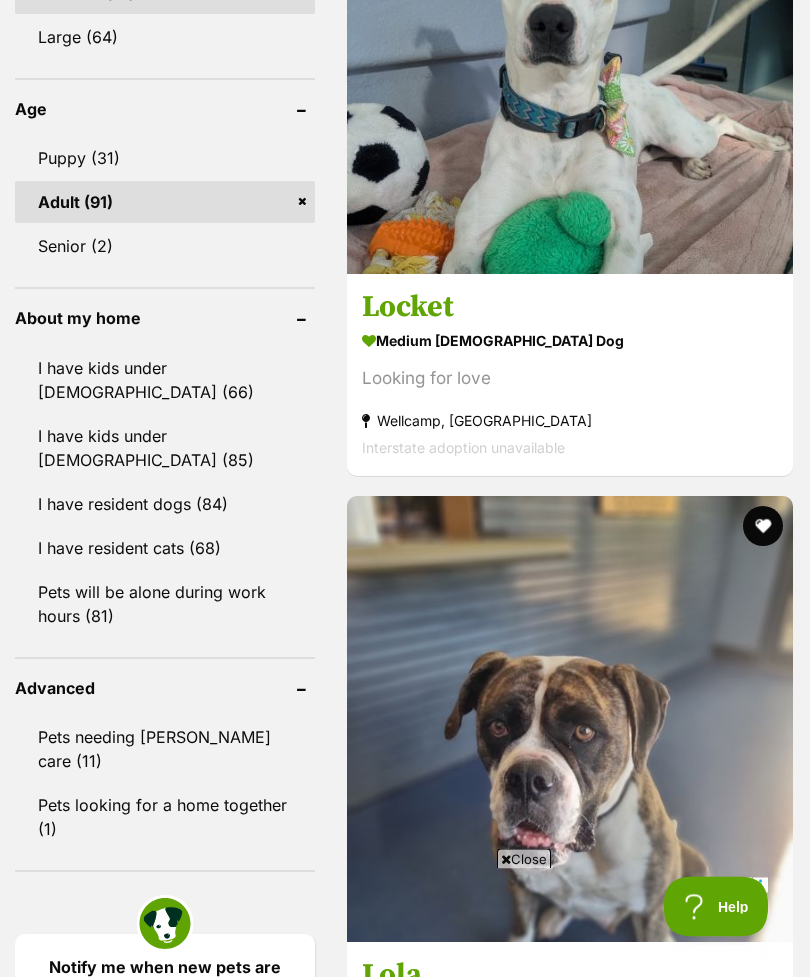 scroll, scrollTop: 1743, scrollLeft: 0, axis: vertical 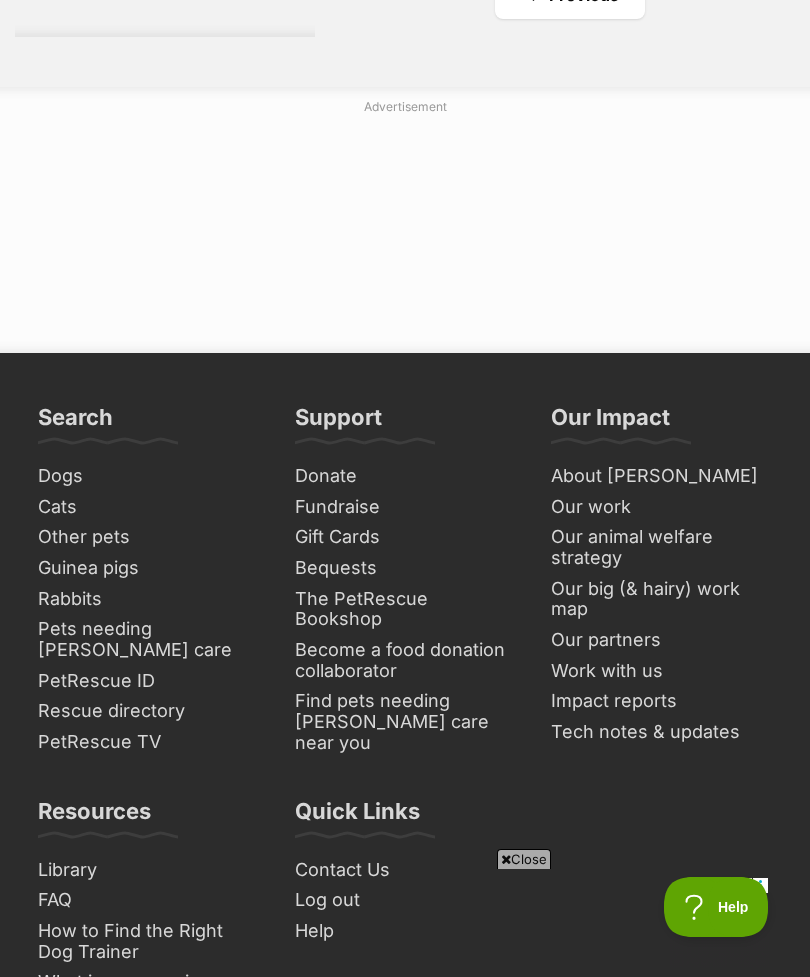 click on "Displaying  81  to  91  of  91  pets
Clear all 7 filters
Show 20 40 60 pets per page
Visit PetRescue TV (external site)
Boop this!
Refine your search
Search for a pet
Search
Species
Cats (69)
Dogs (121)
Pets near me within
10km
25km
50km
100km
250km
250km
of
4069
Clear
Update
Gender
[DEMOGRAPHIC_DATA] (104)
[DEMOGRAPHIC_DATA] (91)
Size
Small (27)
Medium (91)
Large (64)
Age
Puppy (31)
Adult (91)
Senior (2)
About my home
I have kids under [DEMOGRAPHIC_DATA] (66)
I have kids under [DEMOGRAPHIC_DATA] (85)
I have resident dogs (84)
I have resident cats (68)
Pets will be alone during work hours (81)
Advanced
Pets needing [PERSON_NAME] care (11)" at bounding box center (405, -3897) 